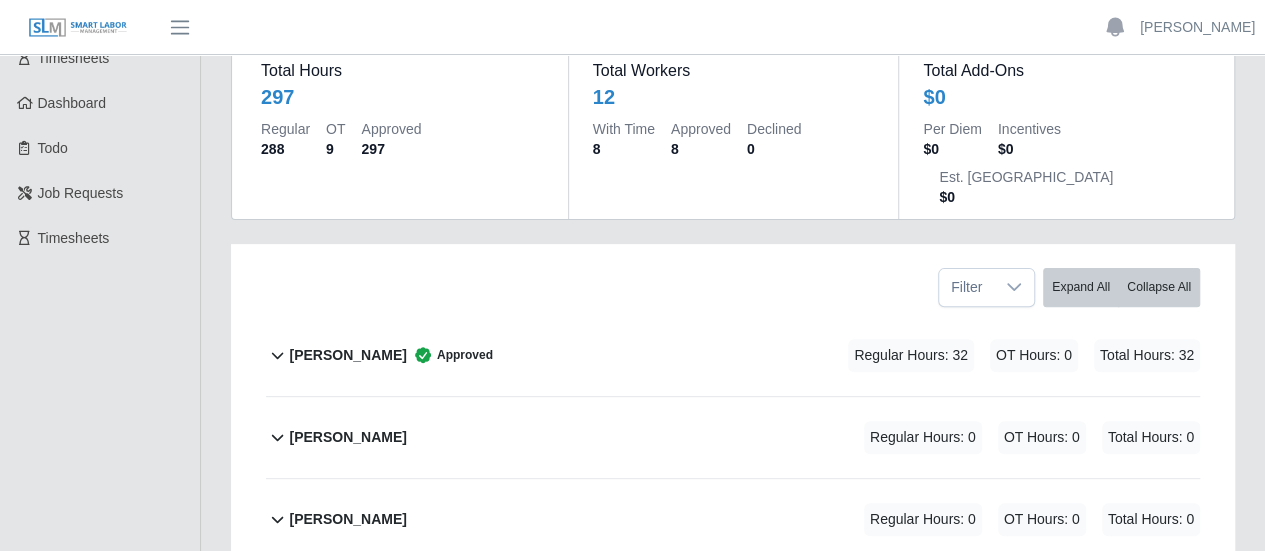 scroll, scrollTop: 0, scrollLeft: 0, axis: both 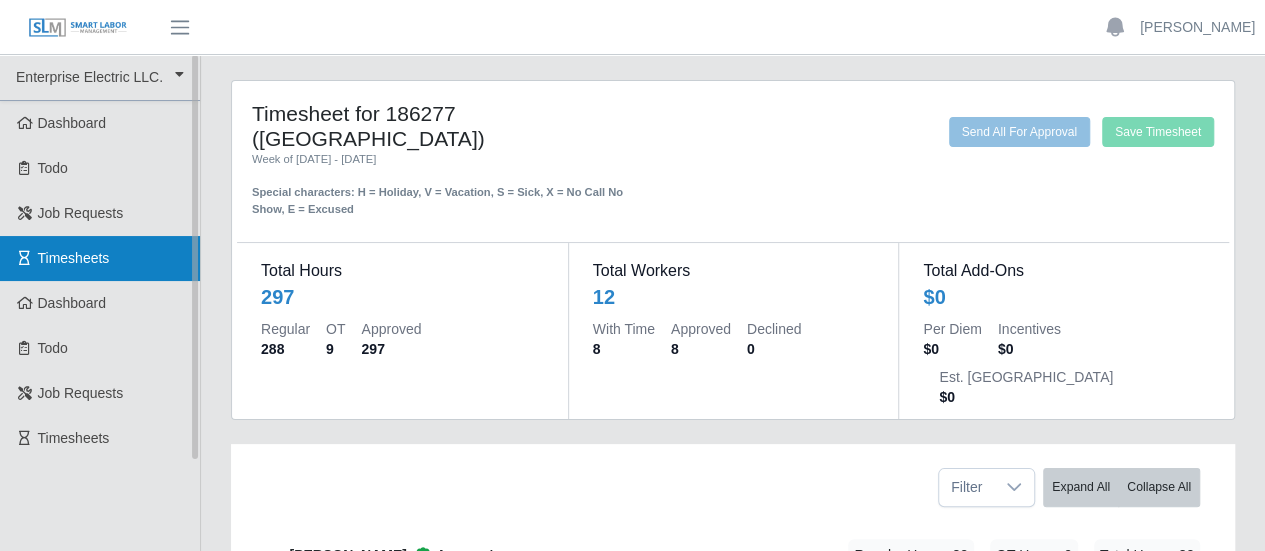 click on "Timesheets" at bounding box center (100, 258) 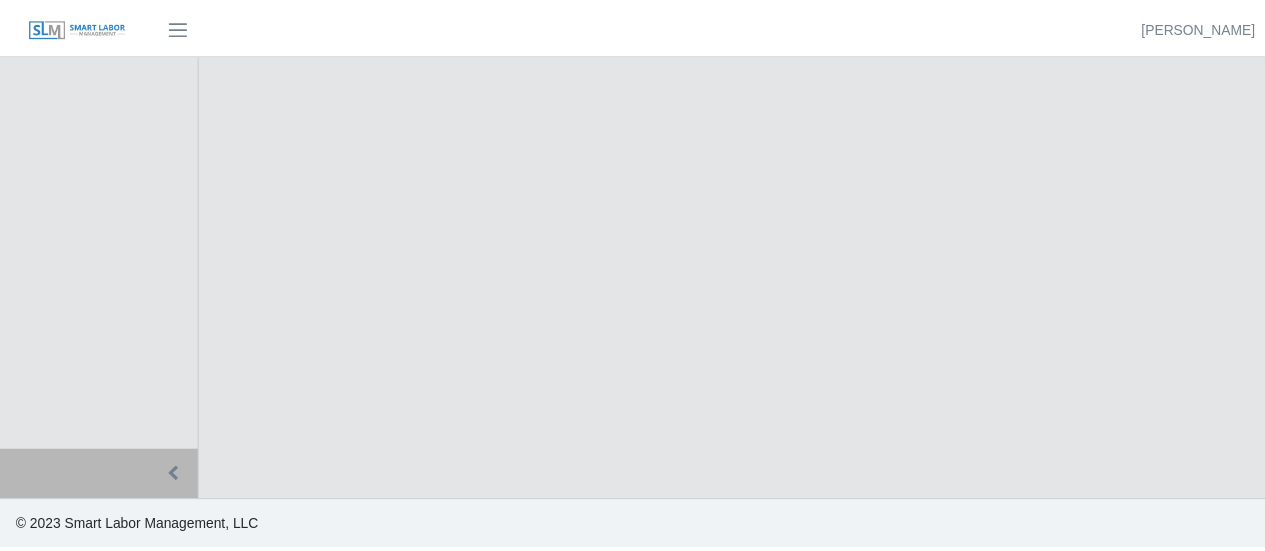 scroll, scrollTop: 0, scrollLeft: 0, axis: both 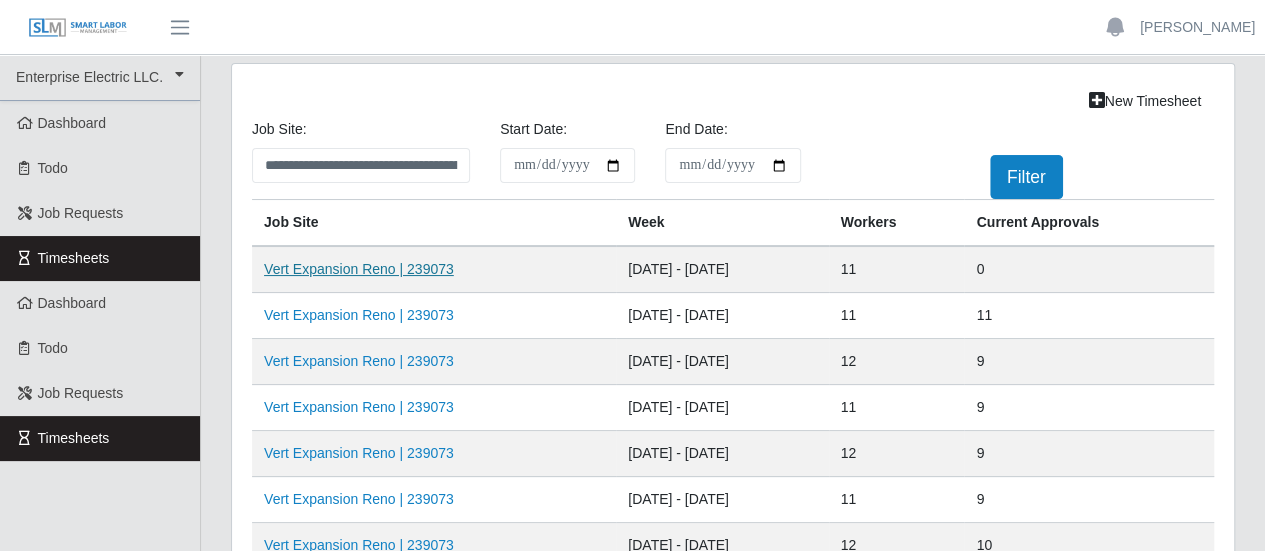 click on "Vert Expansion Reno | 239073" at bounding box center (359, 269) 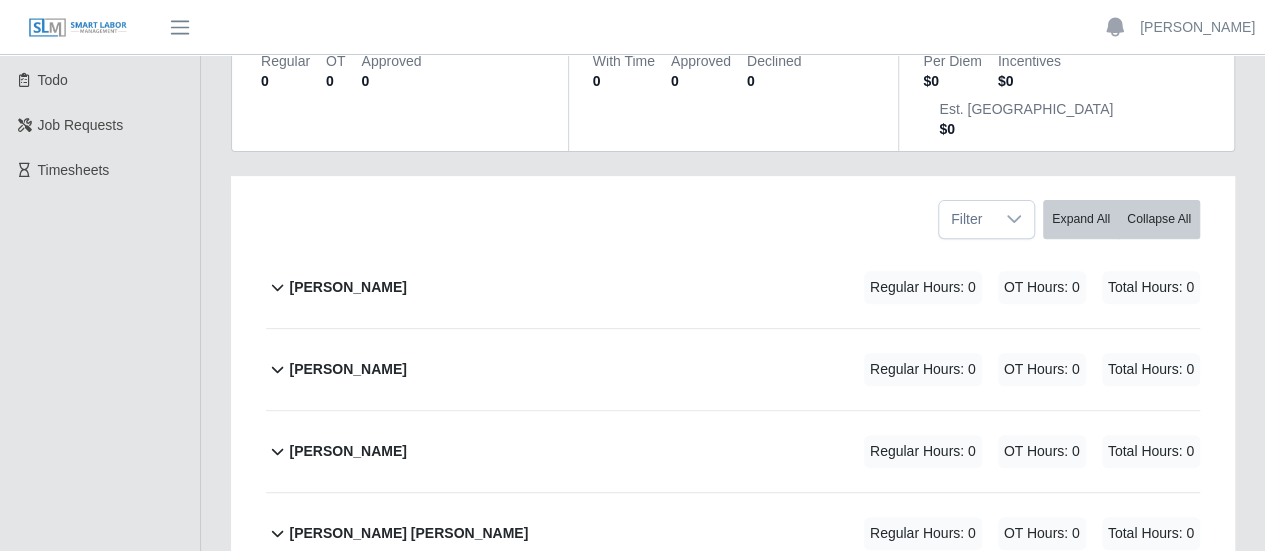 scroll, scrollTop: 300, scrollLeft: 0, axis: vertical 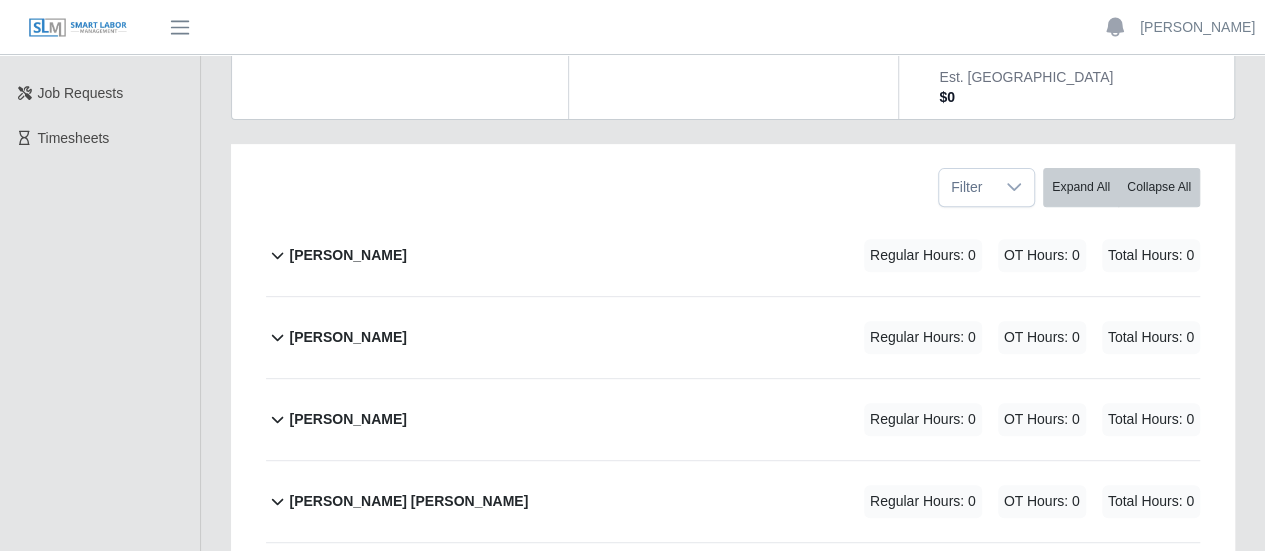 click 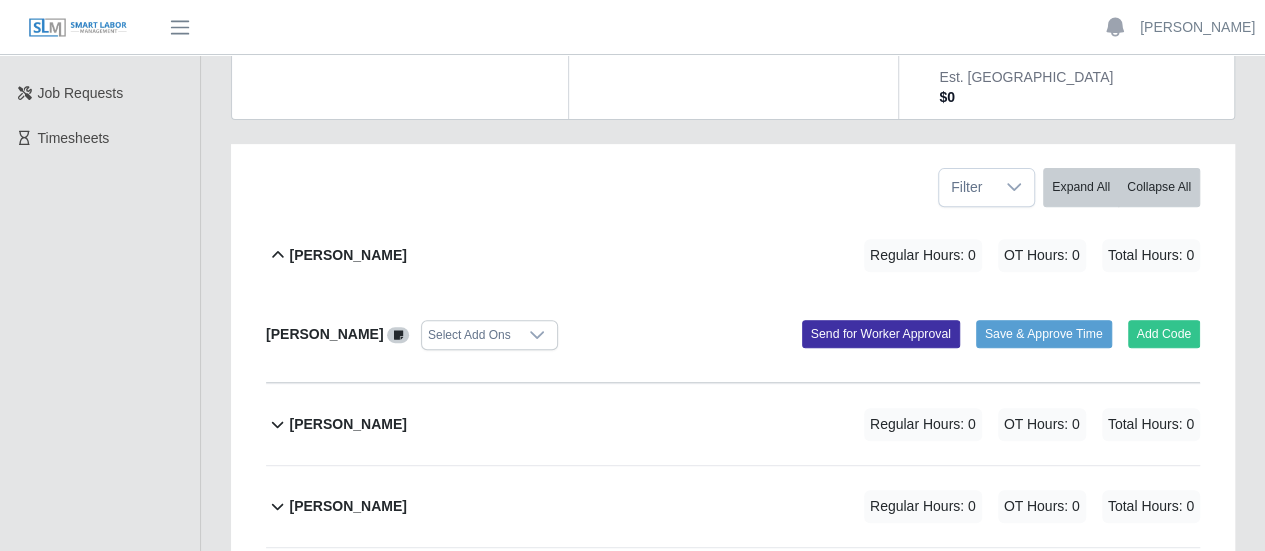 click at bounding box center [398, 335] 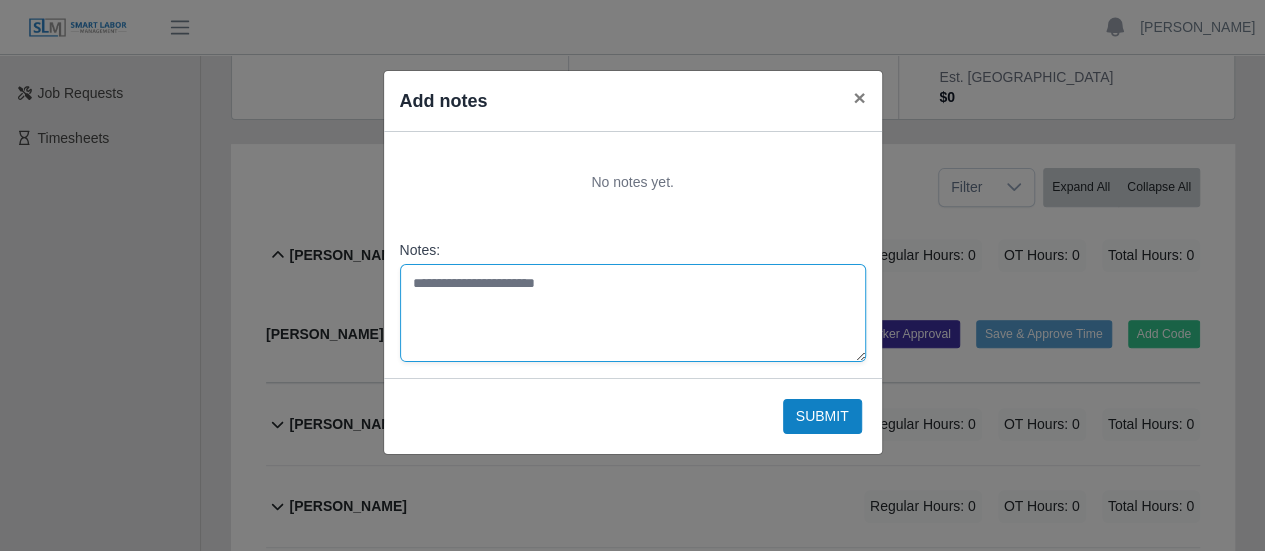 click on "Notes:" at bounding box center [633, 313] 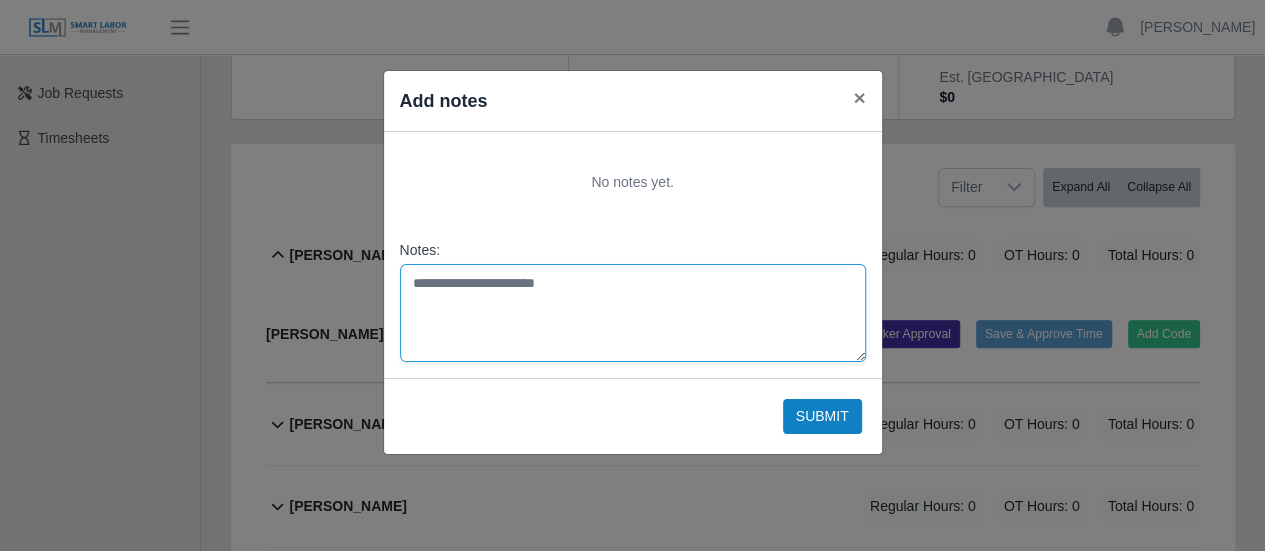 click on "Notes:" at bounding box center [633, 313] 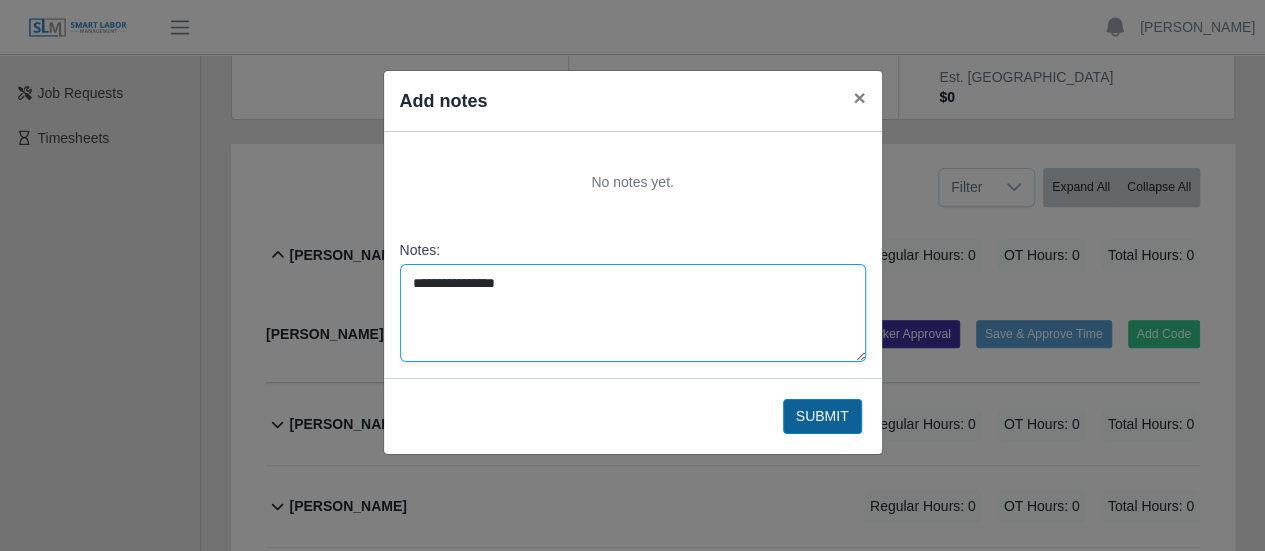 type on "**********" 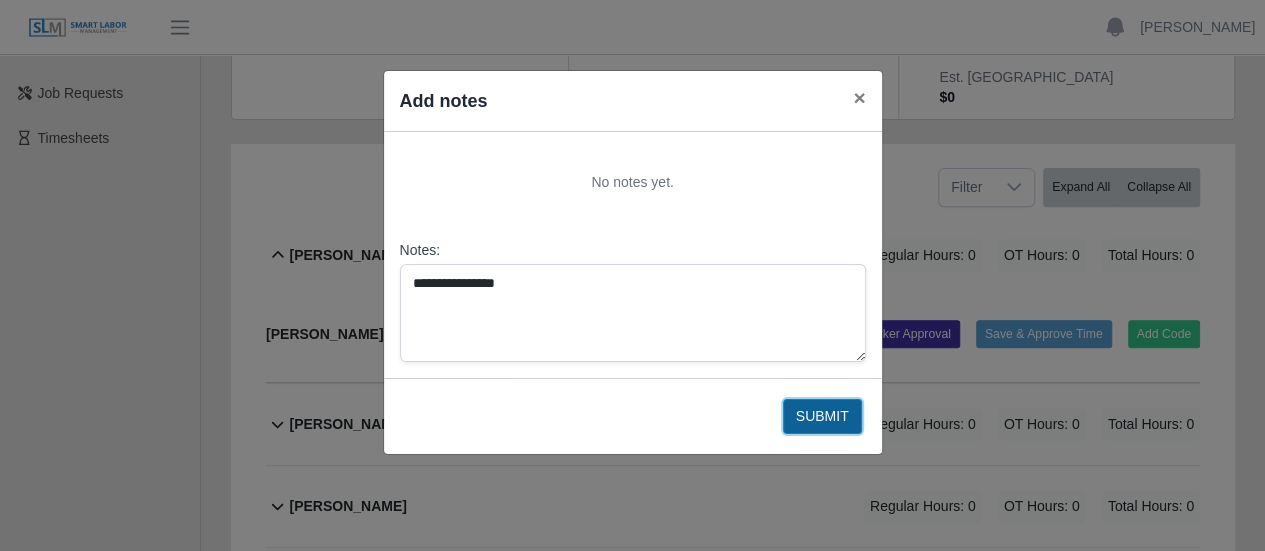 click on "Submit" 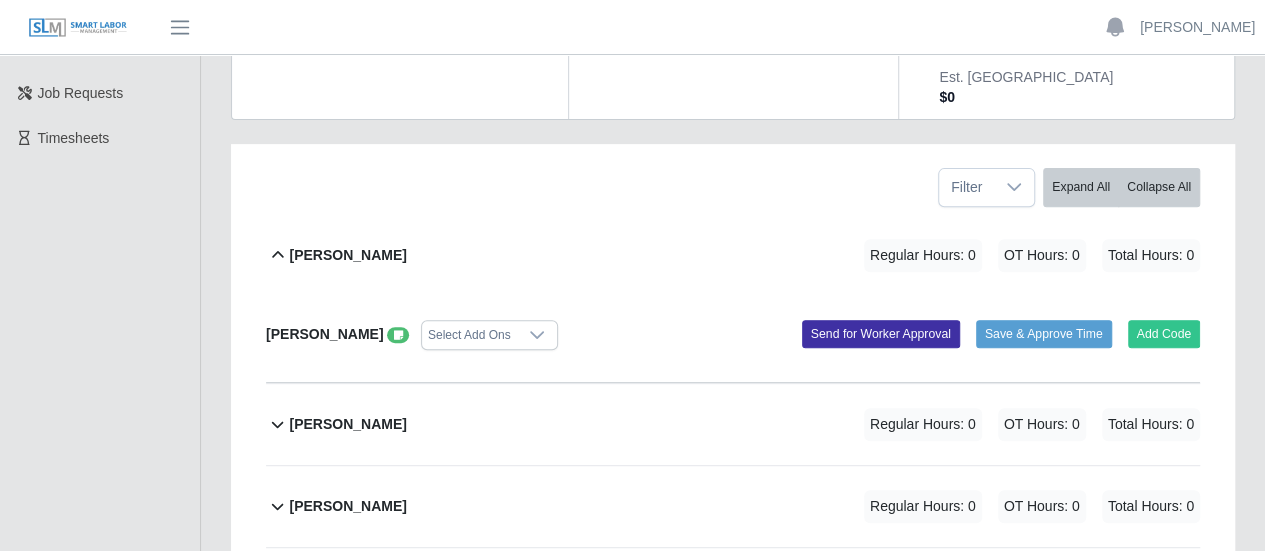click 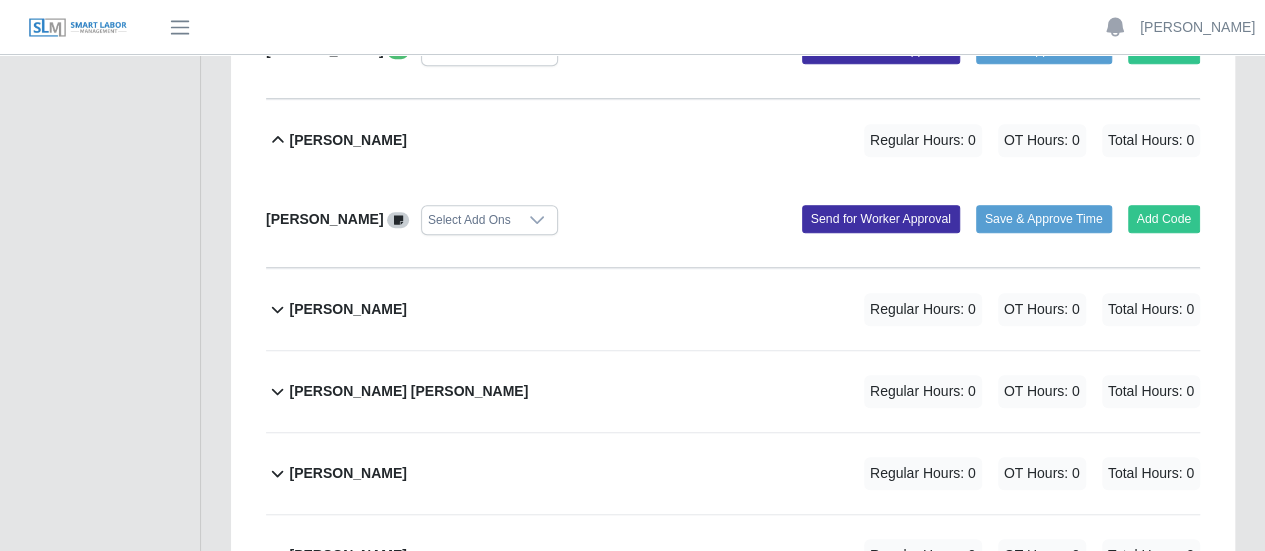 scroll, scrollTop: 600, scrollLeft: 0, axis: vertical 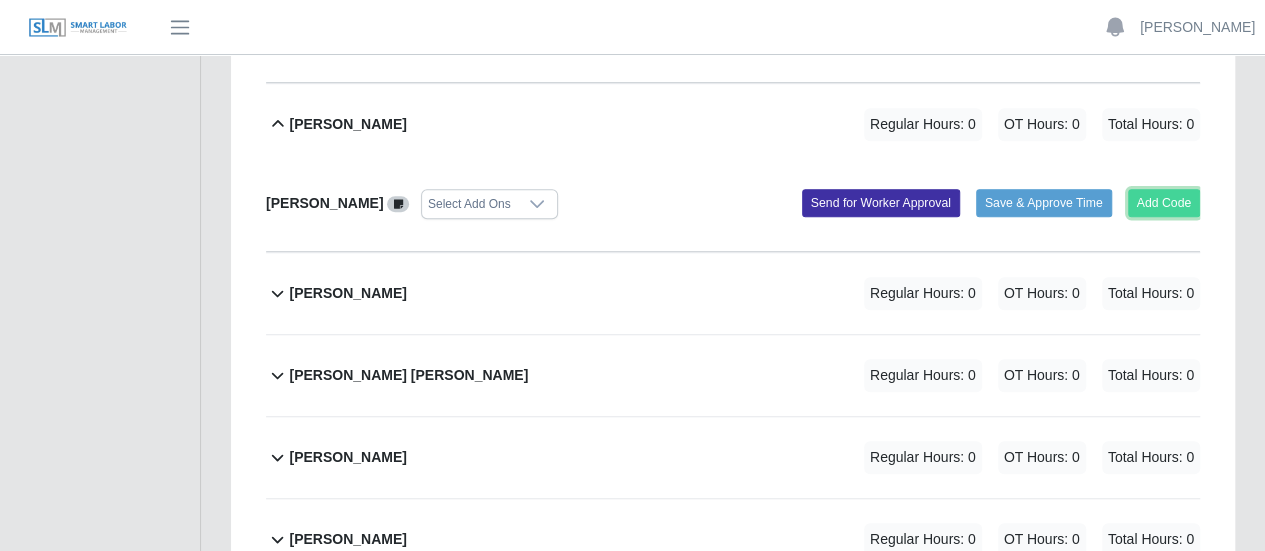 click on "Add Code" 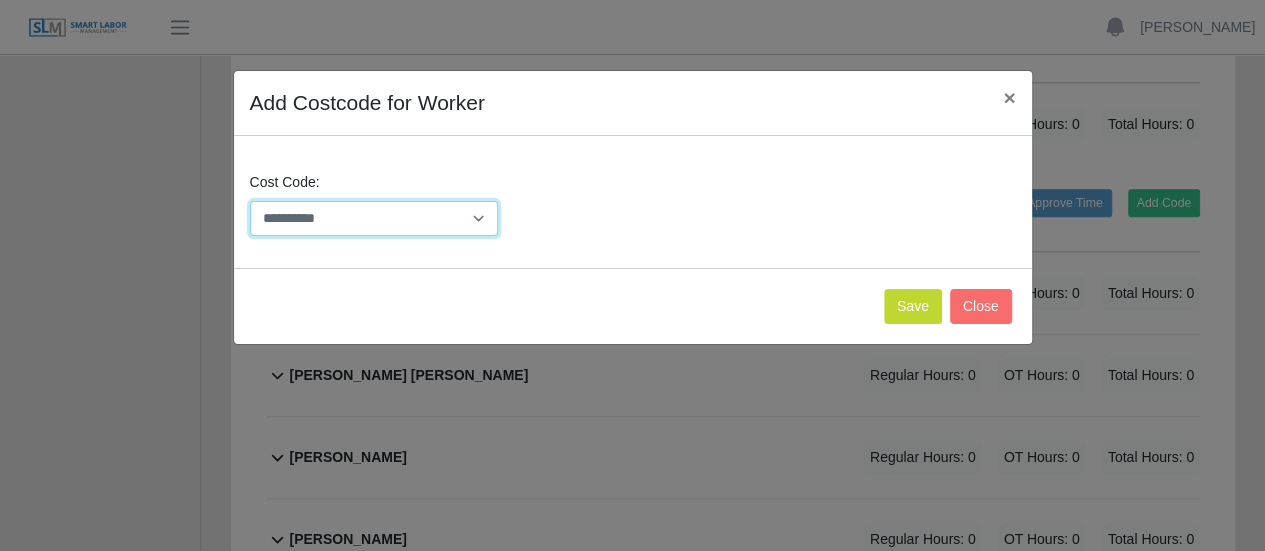 click on "**********" at bounding box center [374, 218] 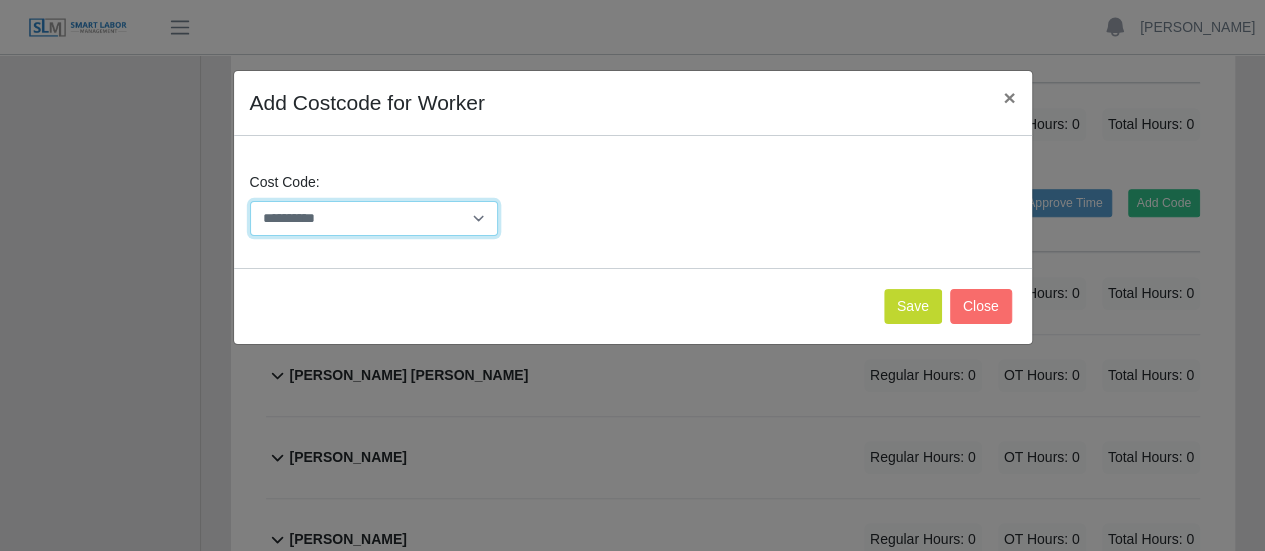 select on "**********" 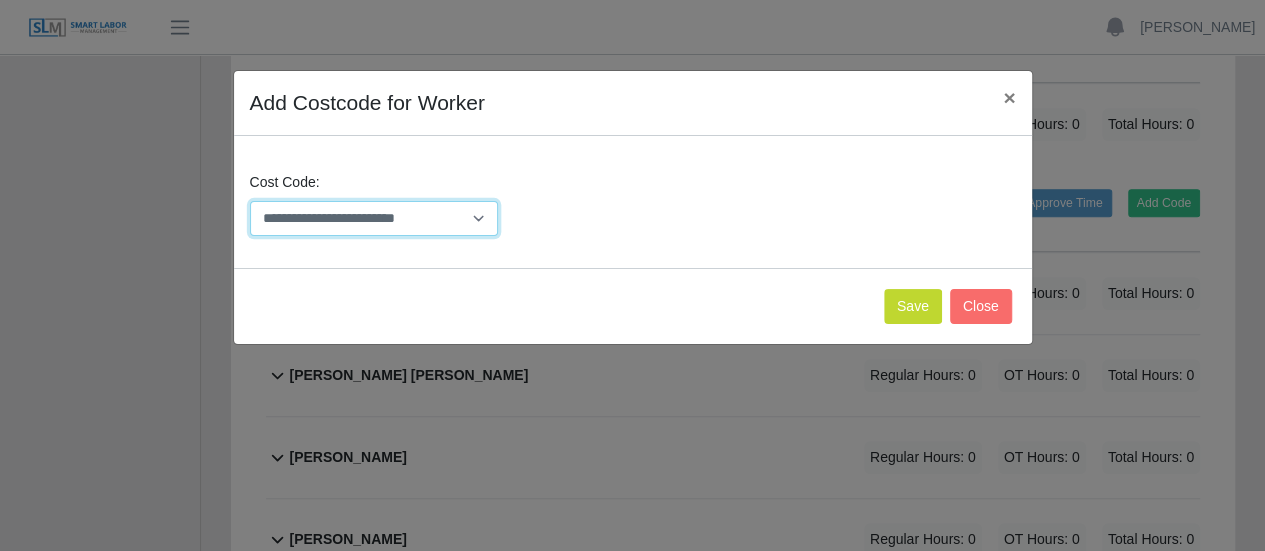 click on "**********" at bounding box center (374, 218) 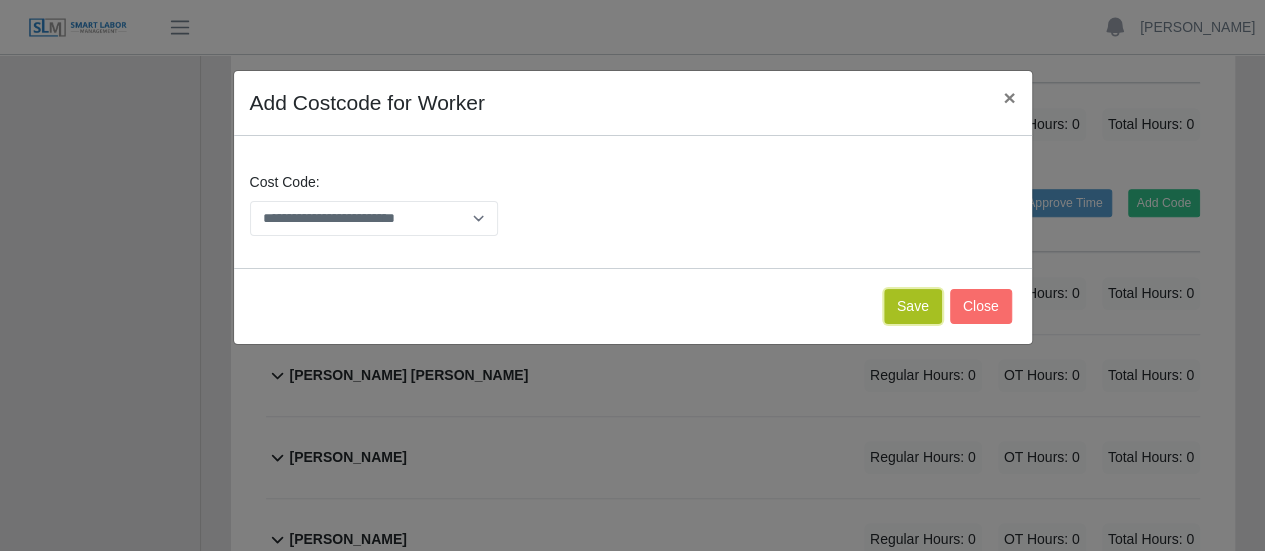 click on "Save" 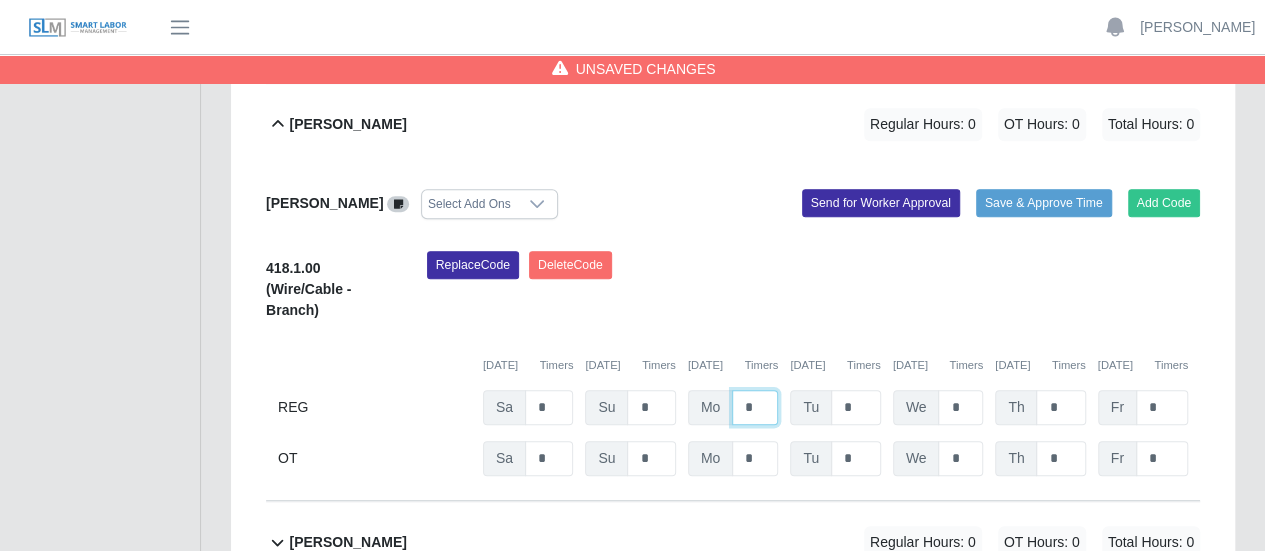 click on "*" at bounding box center [755, 407] 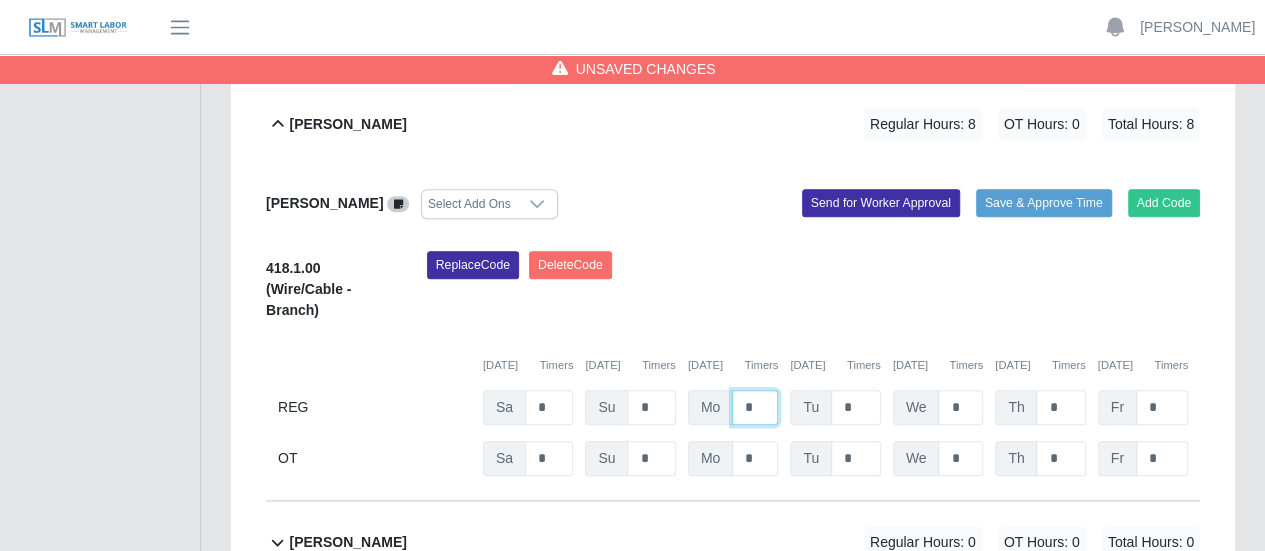 type on "*" 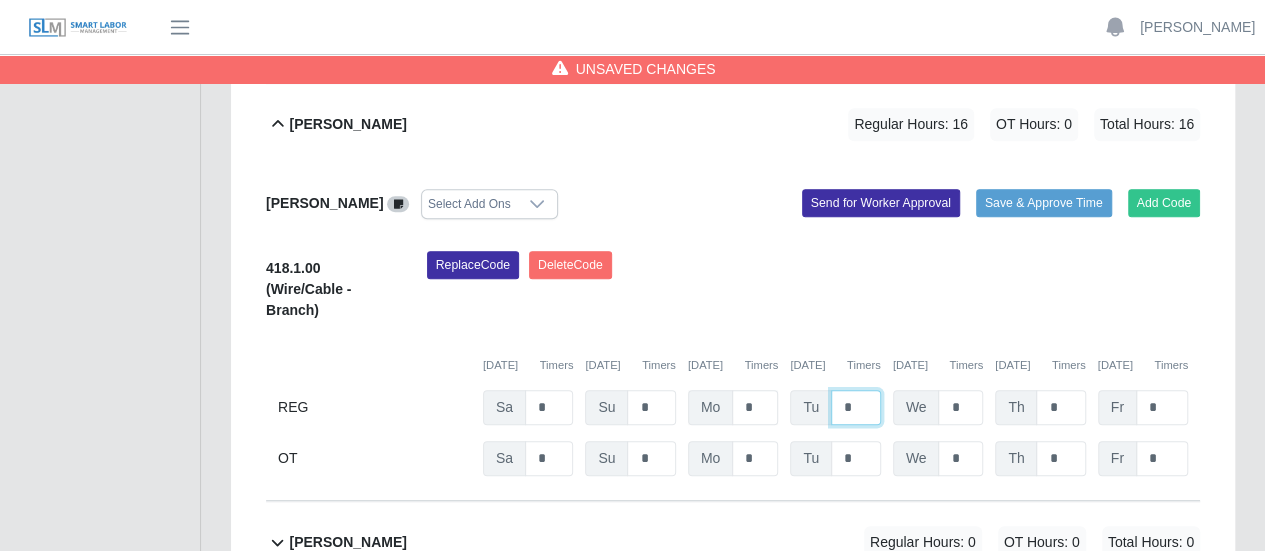 type on "*" 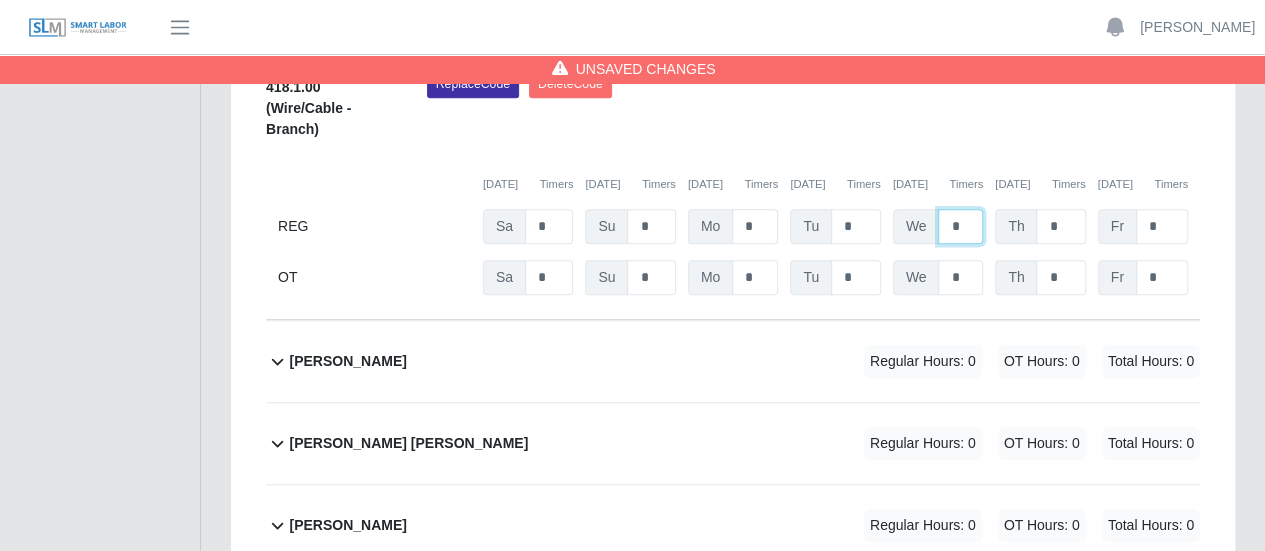 scroll, scrollTop: 800, scrollLeft: 0, axis: vertical 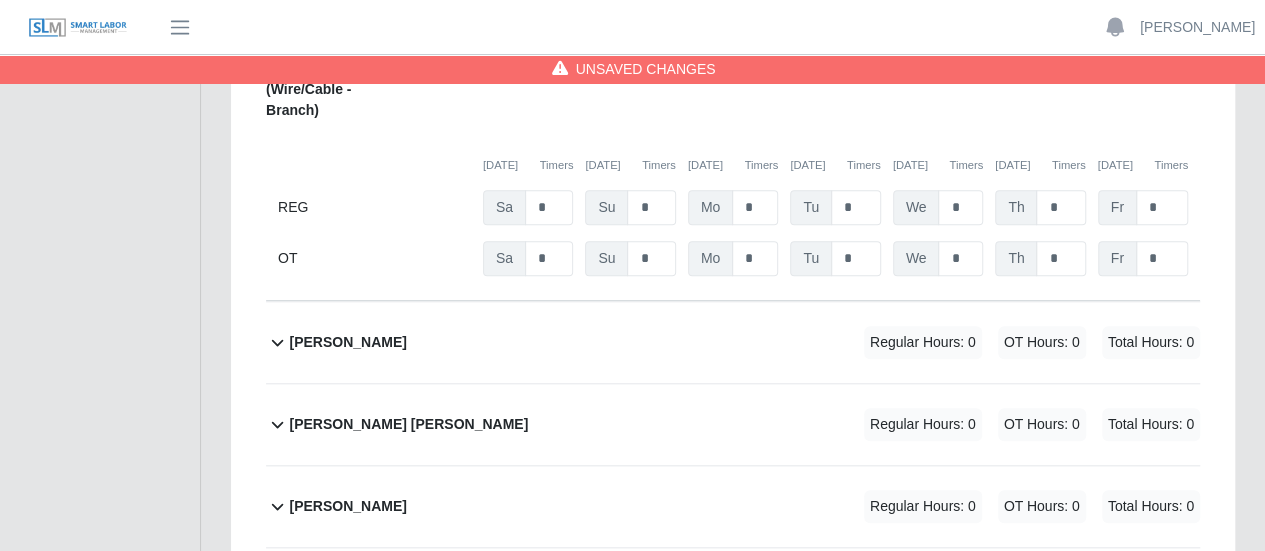 click 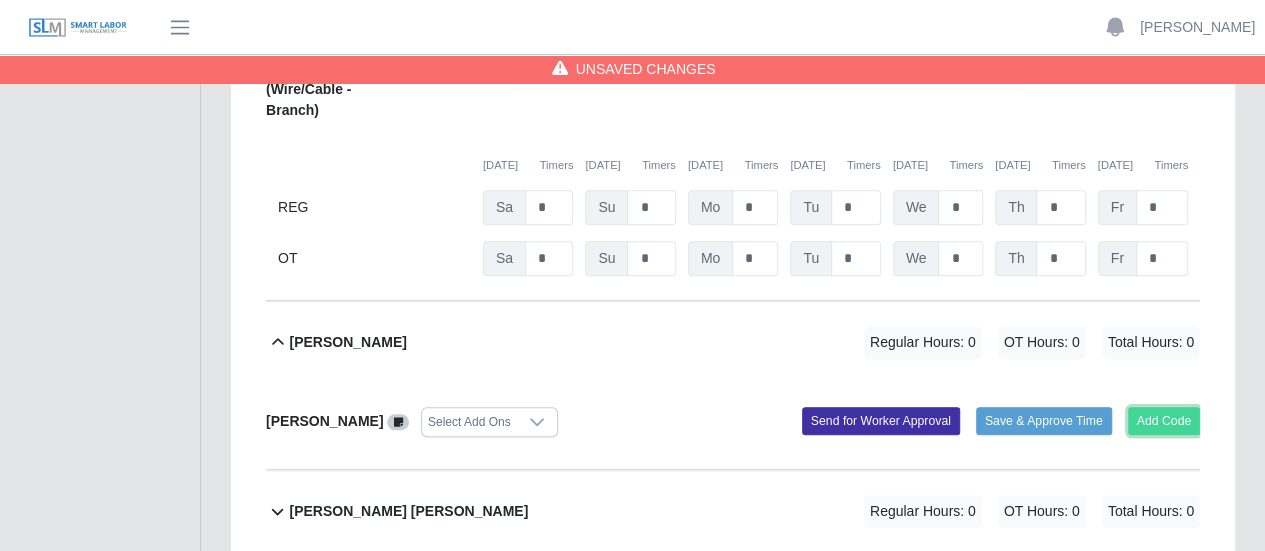 click on "Add Code" 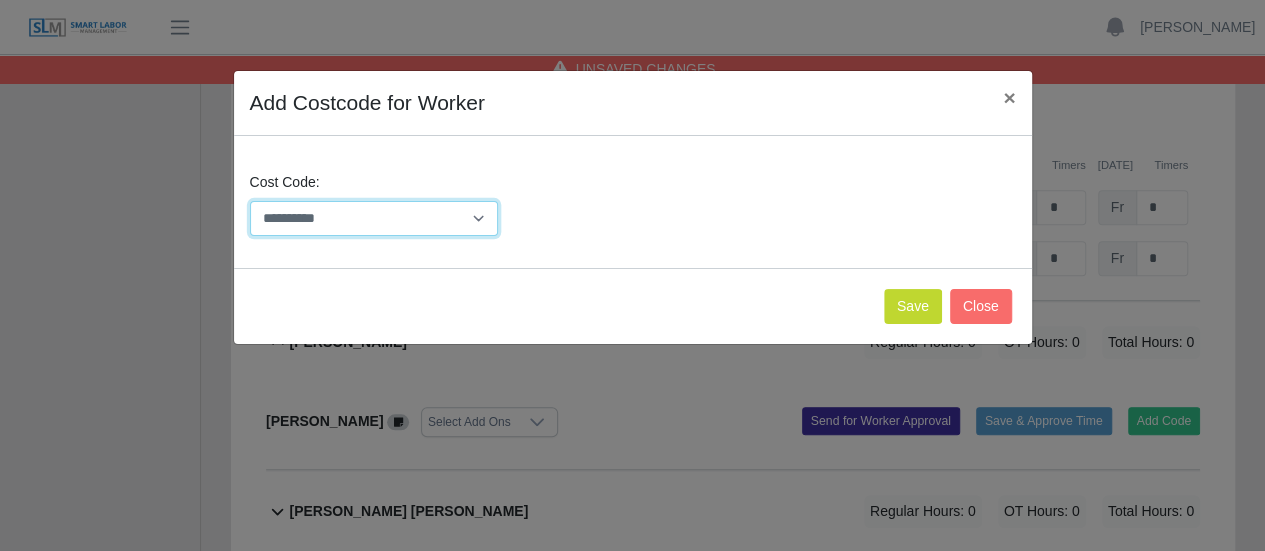 click on "**********" at bounding box center [374, 218] 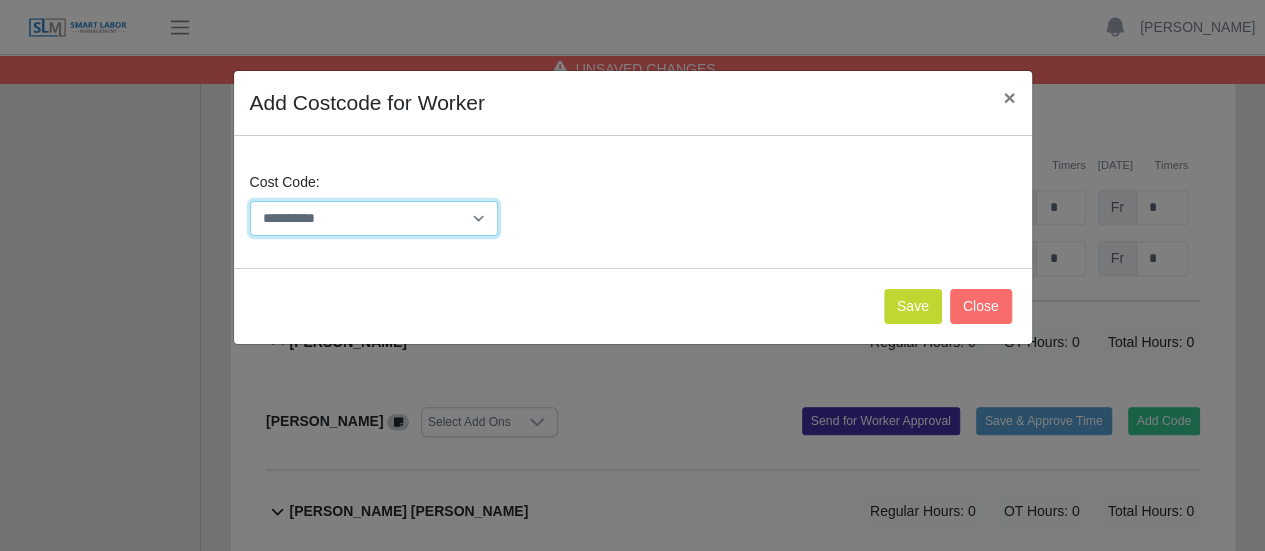 select on "**********" 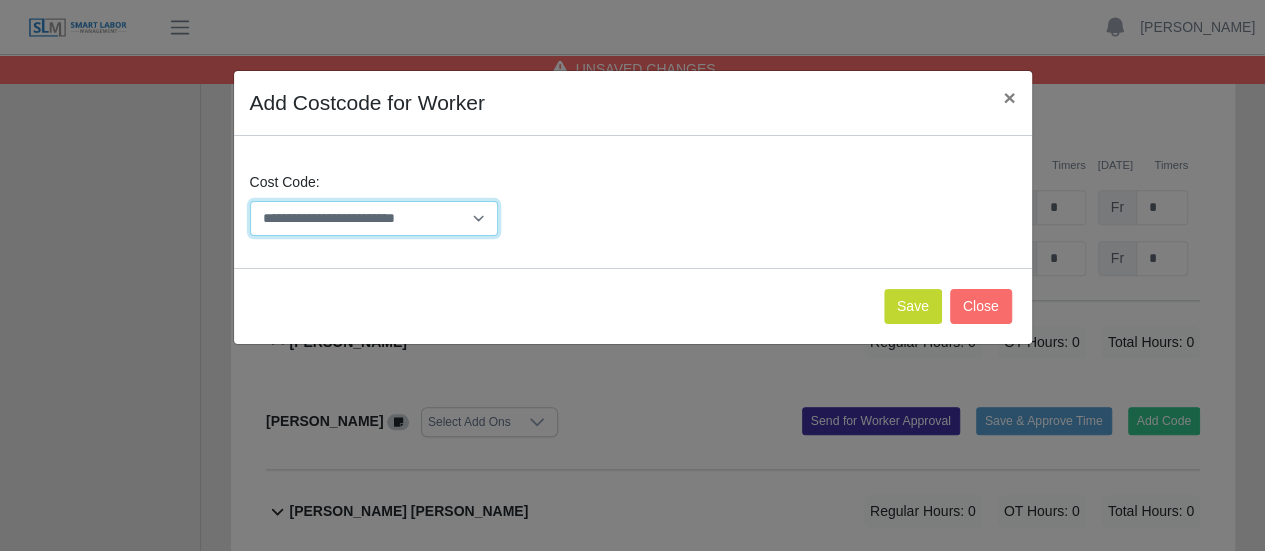 click on "**********" at bounding box center [374, 218] 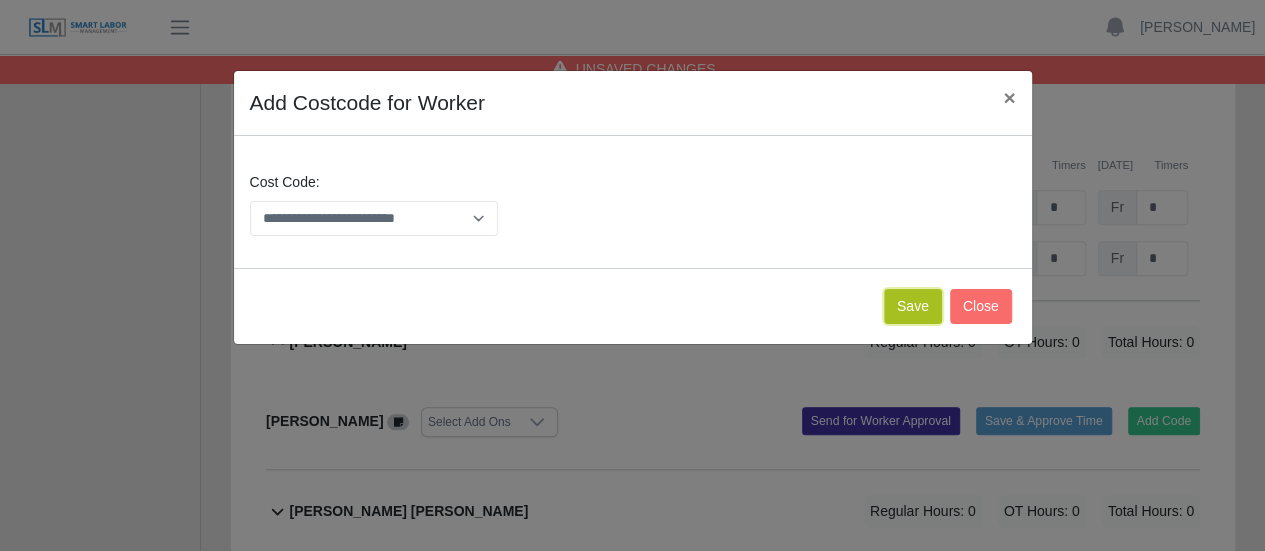 click on "Save" 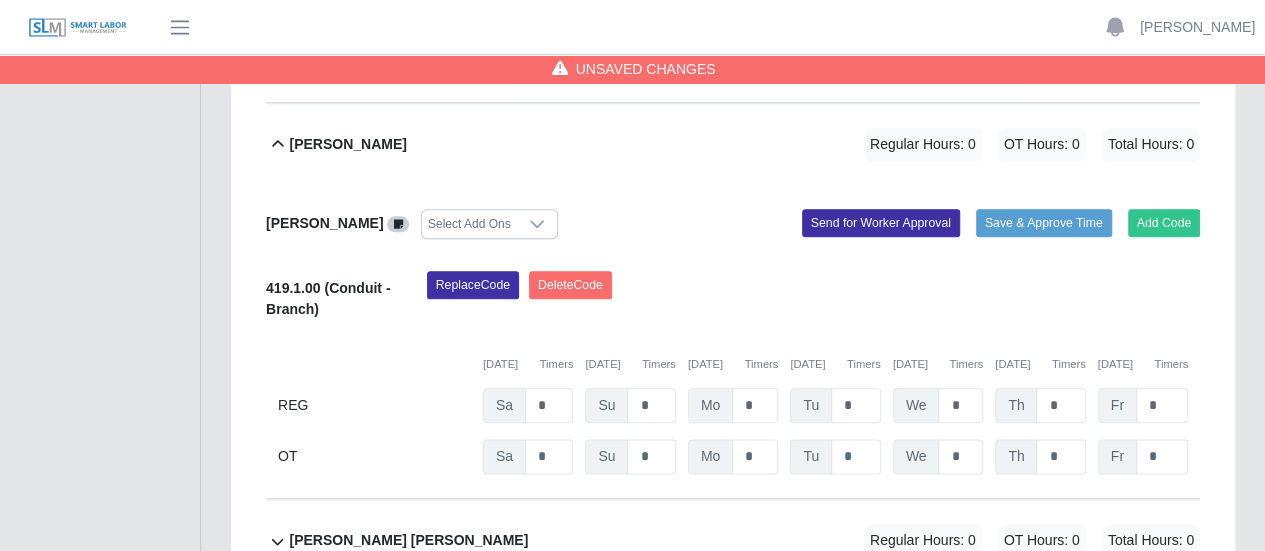 scroll, scrollTop: 1000, scrollLeft: 0, axis: vertical 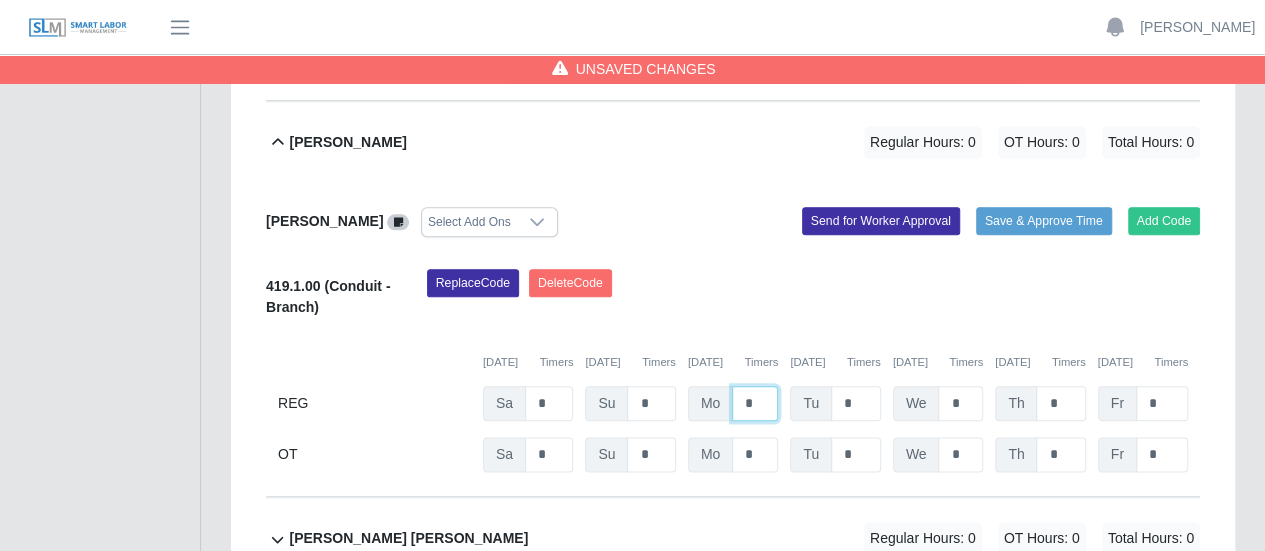 click on "*" at bounding box center (755, 7) 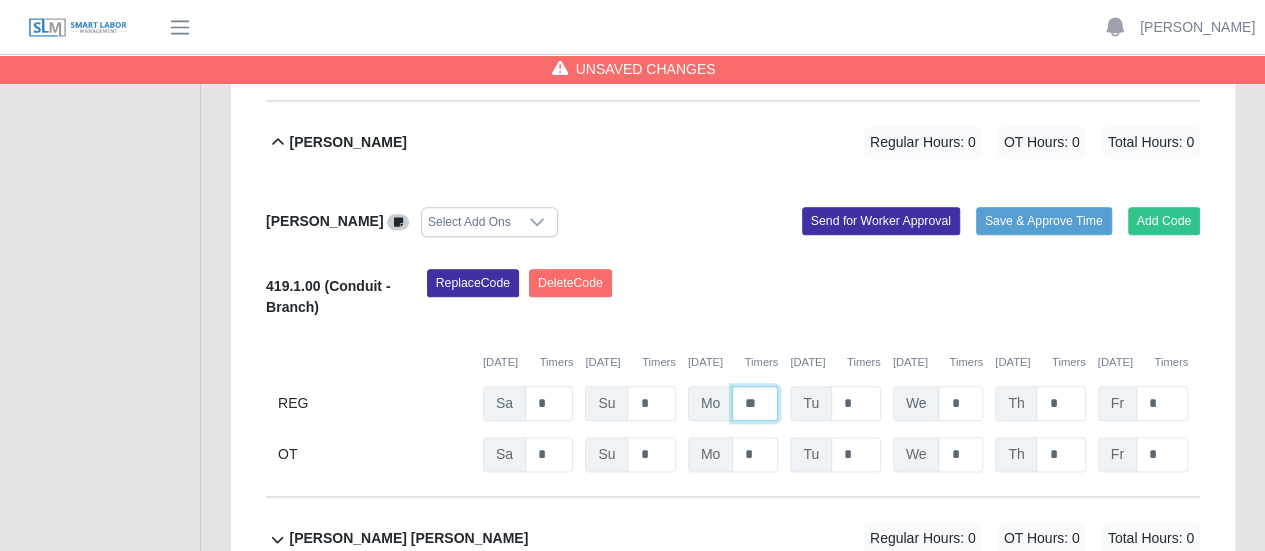 type on "*" 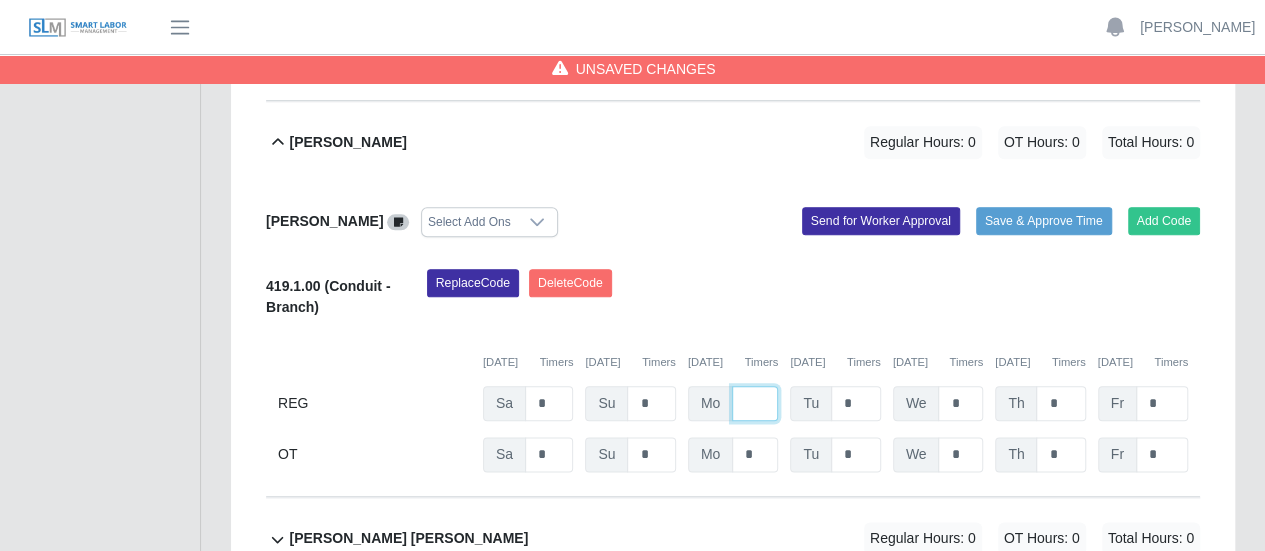 type on "*" 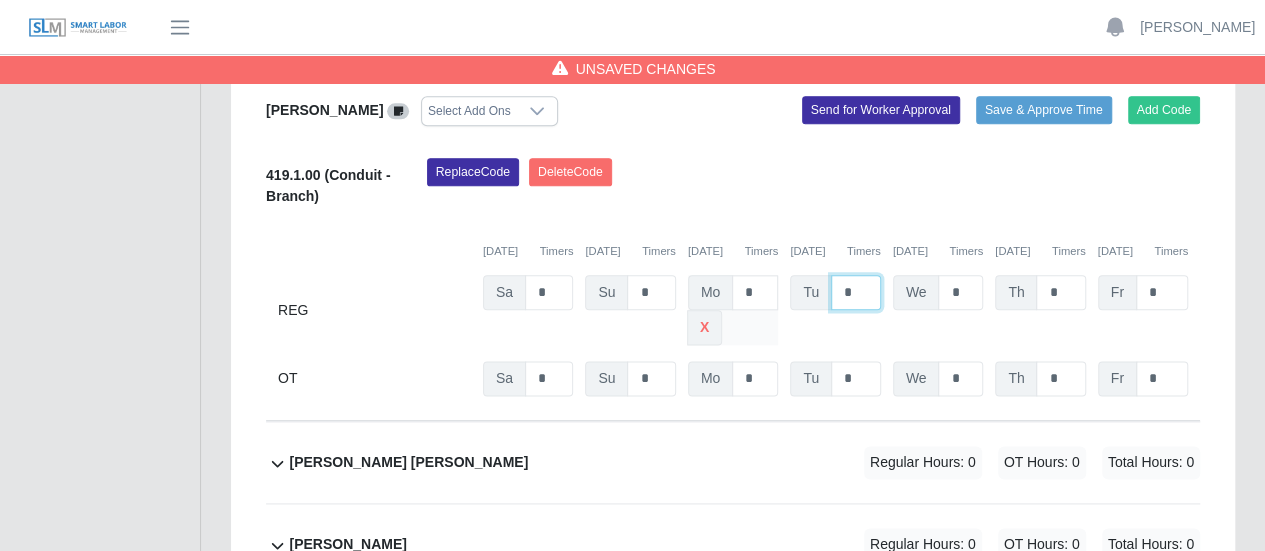 scroll, scrollTop: 1200, scrollLeft: 0, axis: vertical 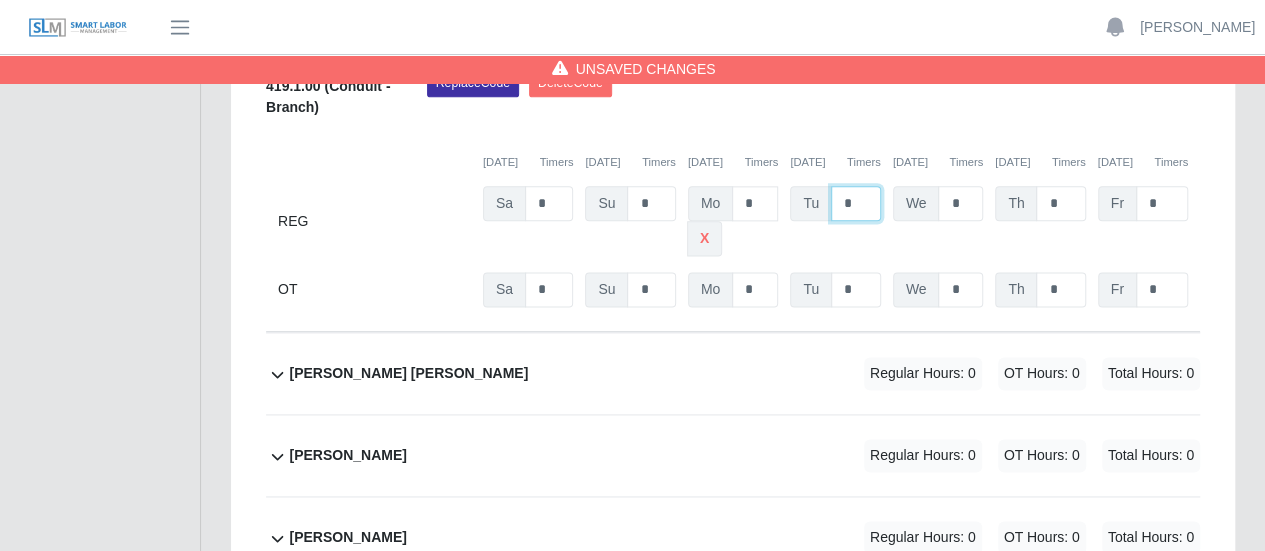type on "*" 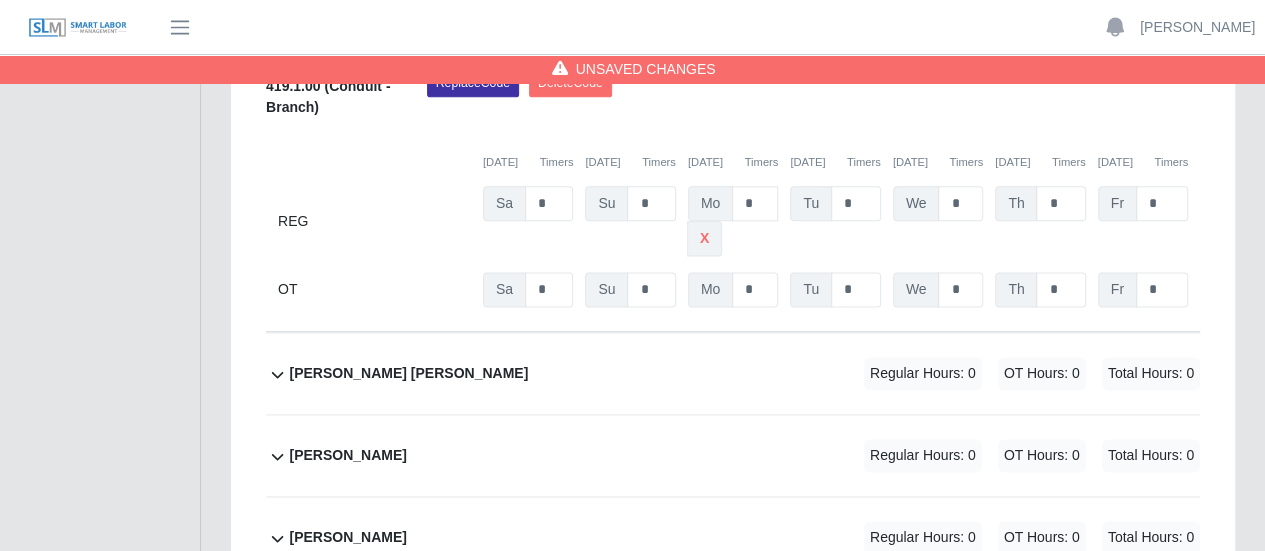 click 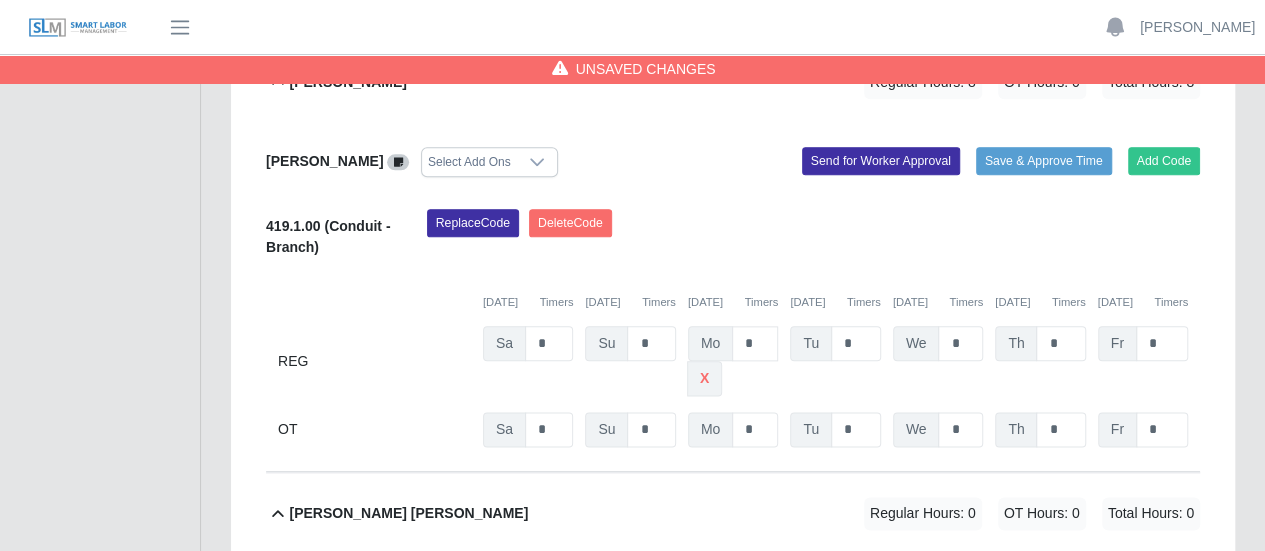 scroll, scrollTop: 1200, scrollLeft: 0, axis: vertical 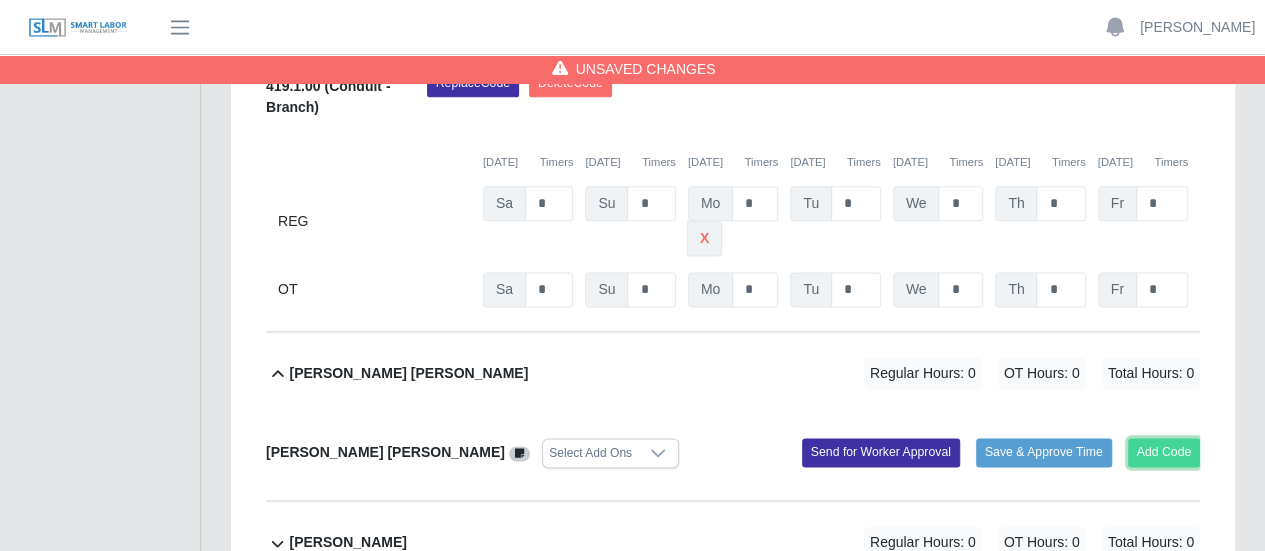 click on "Add Code" 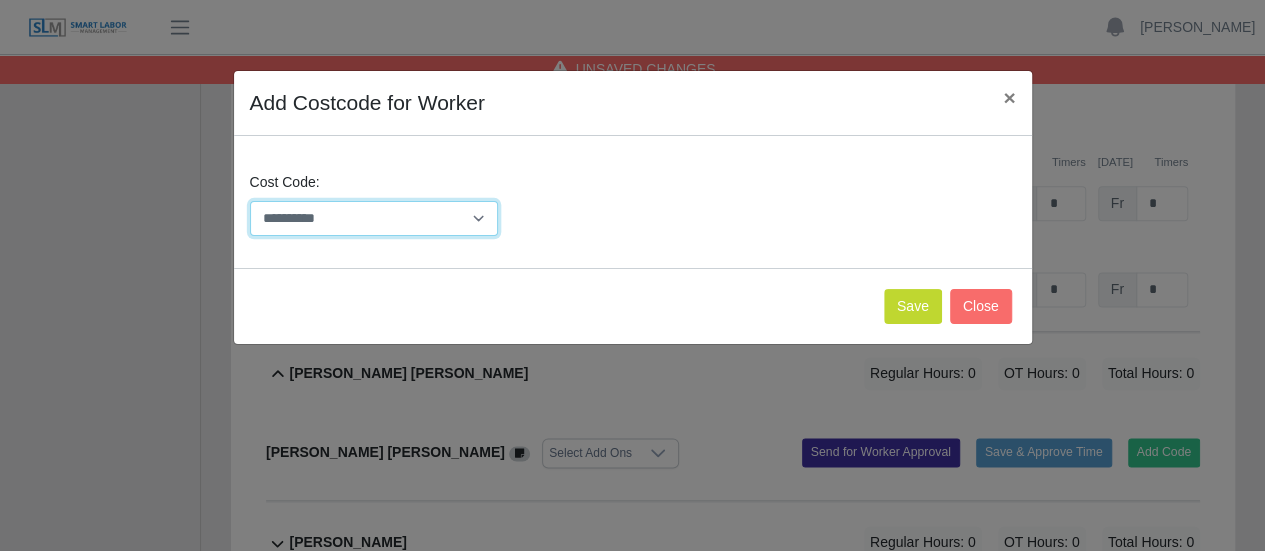 click on "**********" at bounding box center [374, 218] 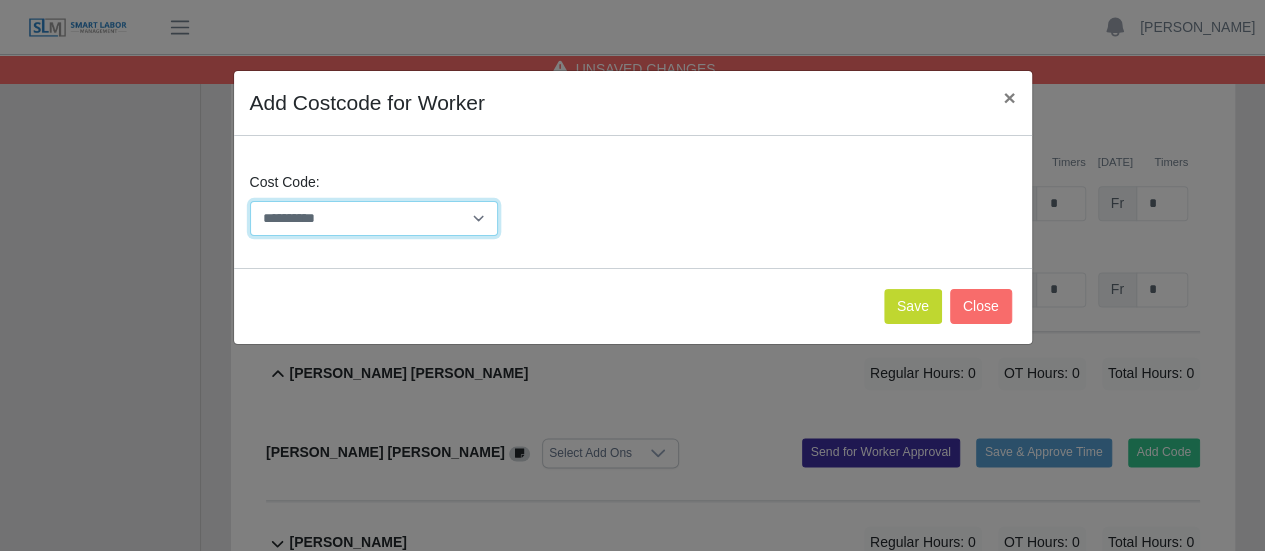 select on "**********" 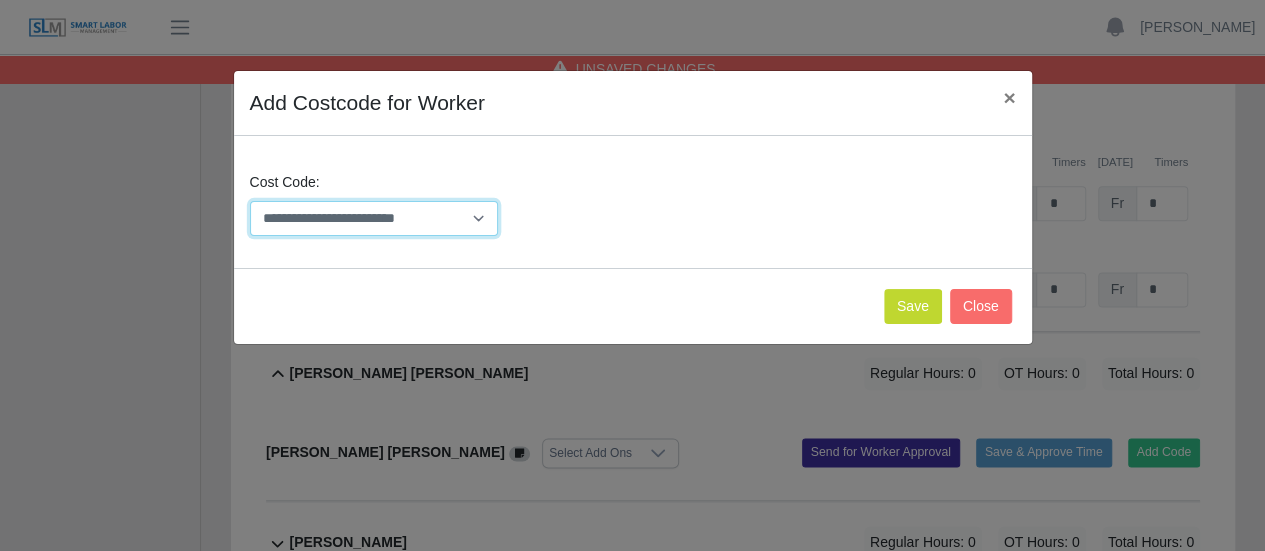 click on "**********" at bounding box center (374, 218) 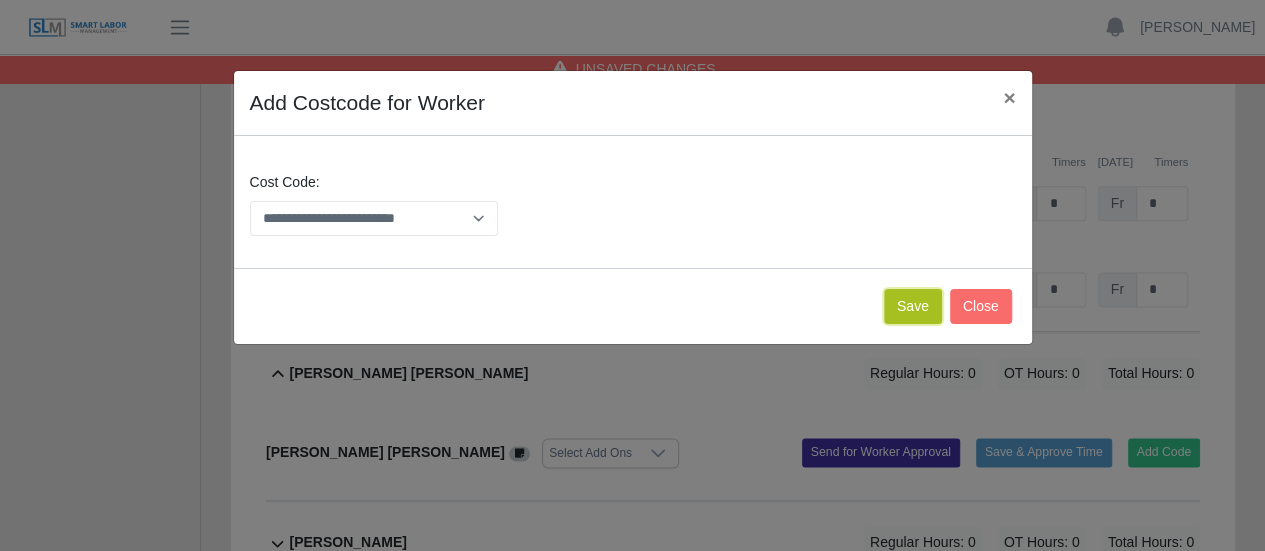 click on "Save" 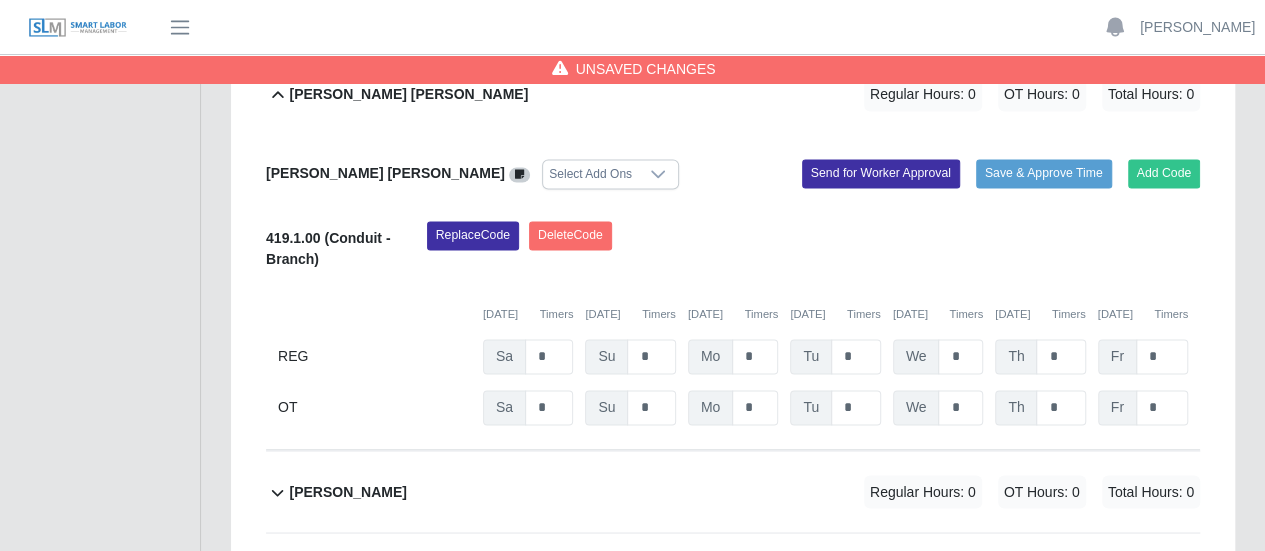 scroll, scrollTop: 1500, scrollLeft: 0, axis: vertical 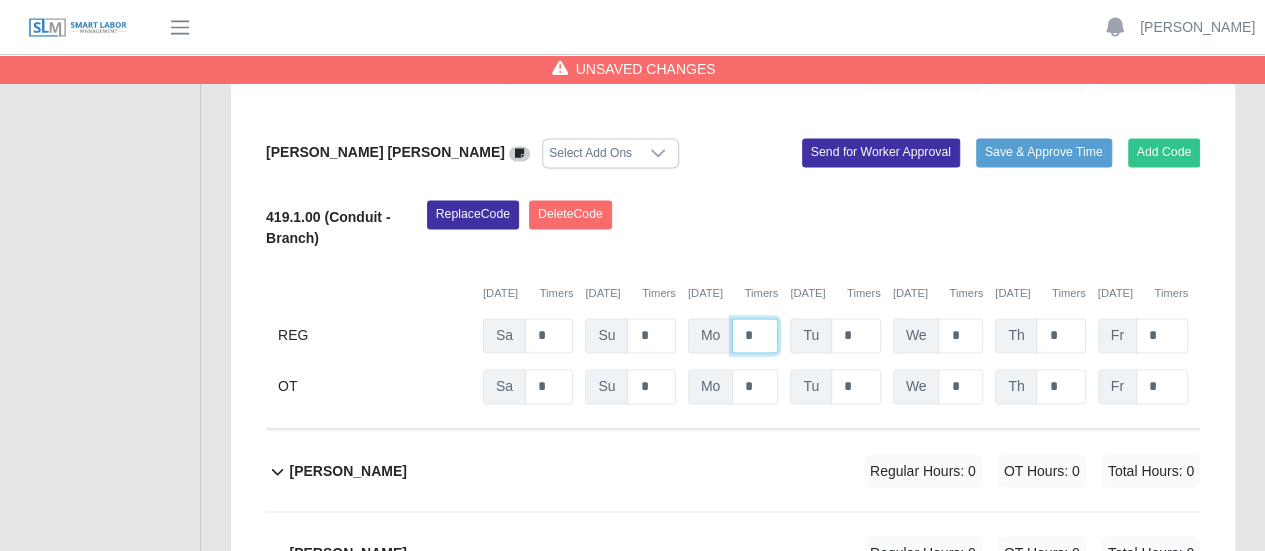 click on "*" at bounding box center (755, -493) 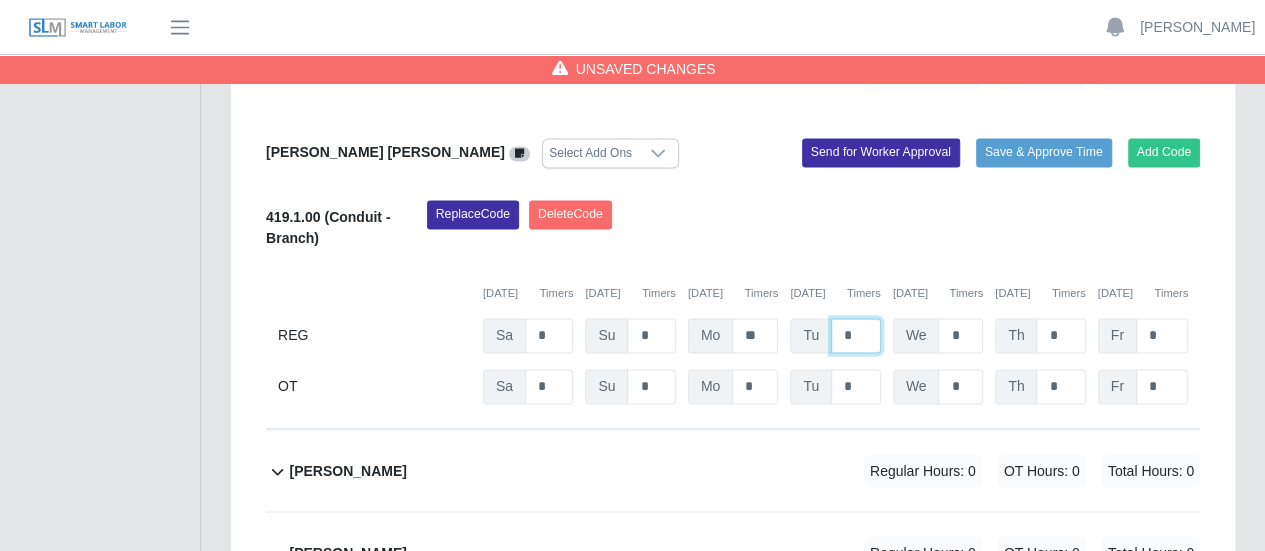 type on "*" 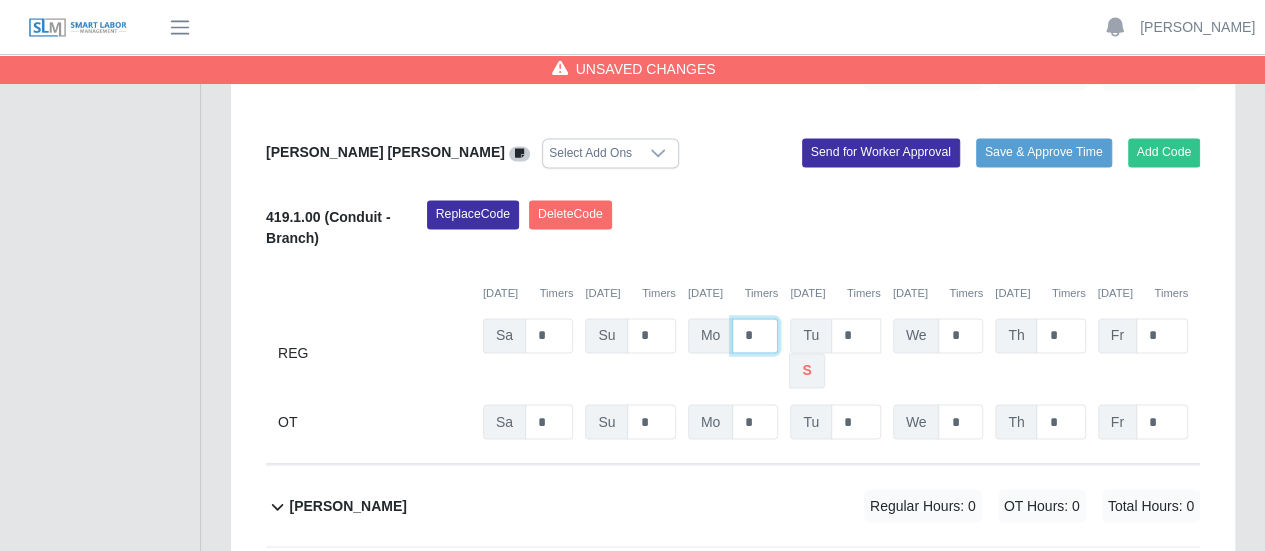 click on "*" at bounding box center (755, -493) 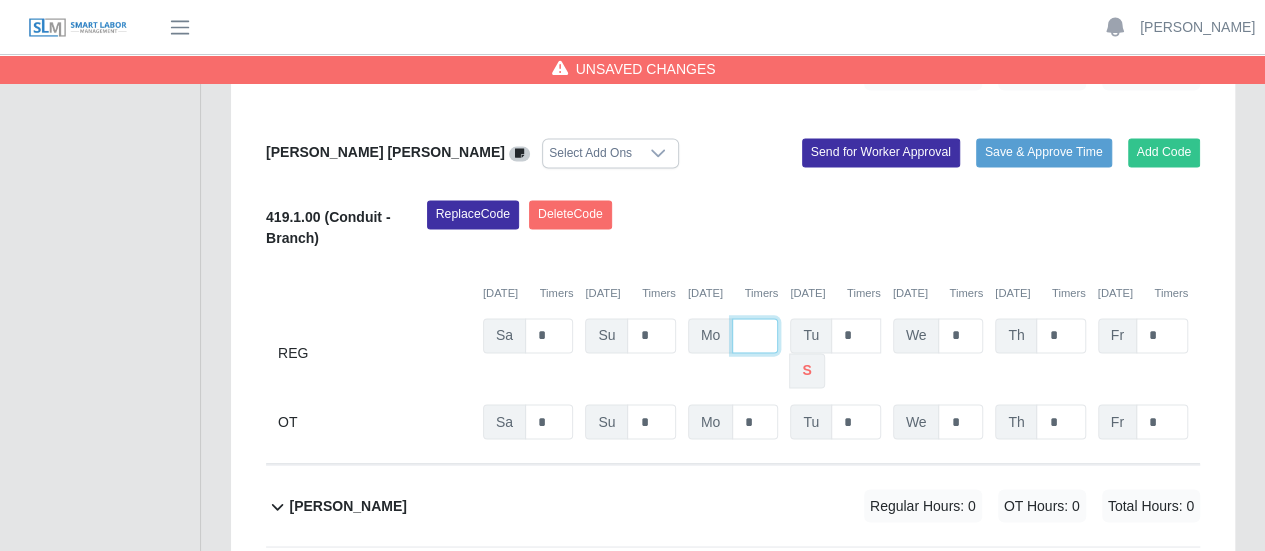 type on "*" 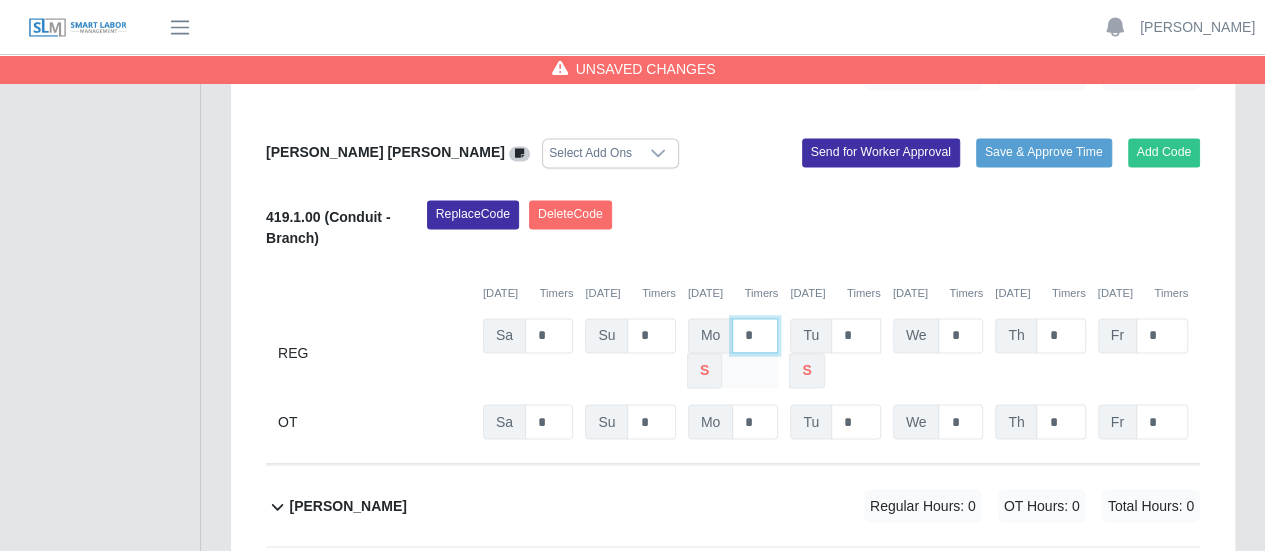 scroll, scrollTop: 1700, scrollLeft: 0, axis: vertical 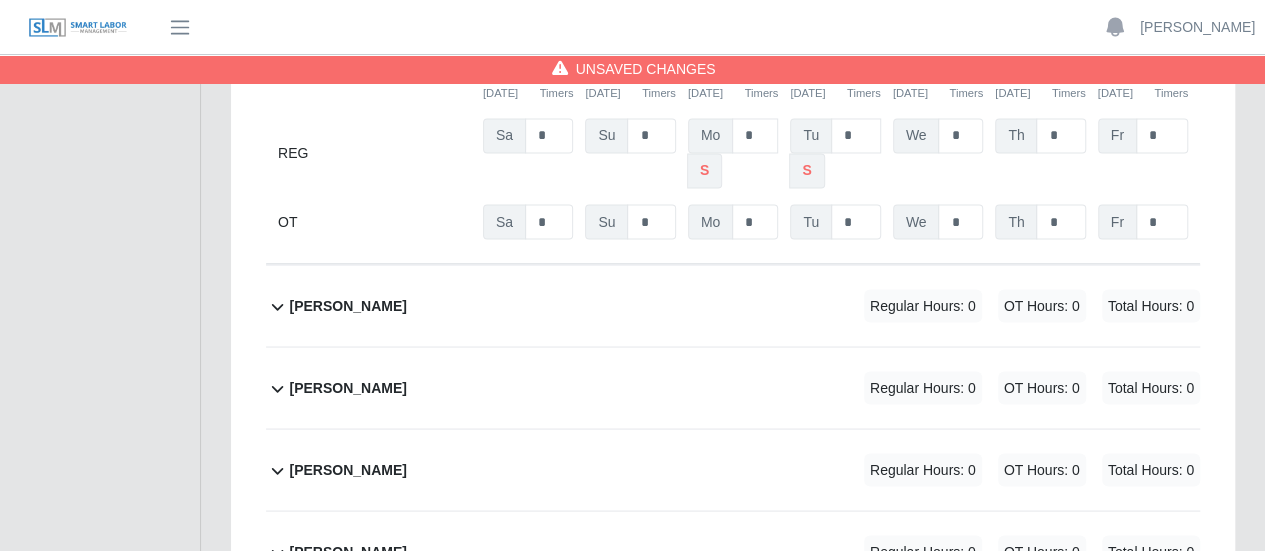 click 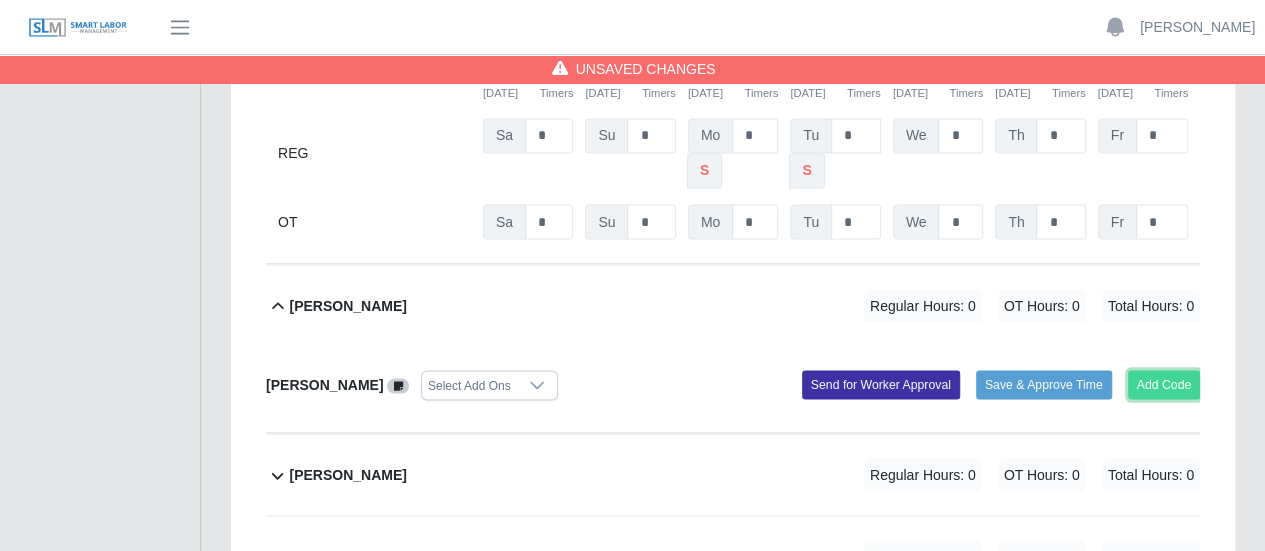 click on "Add Code" 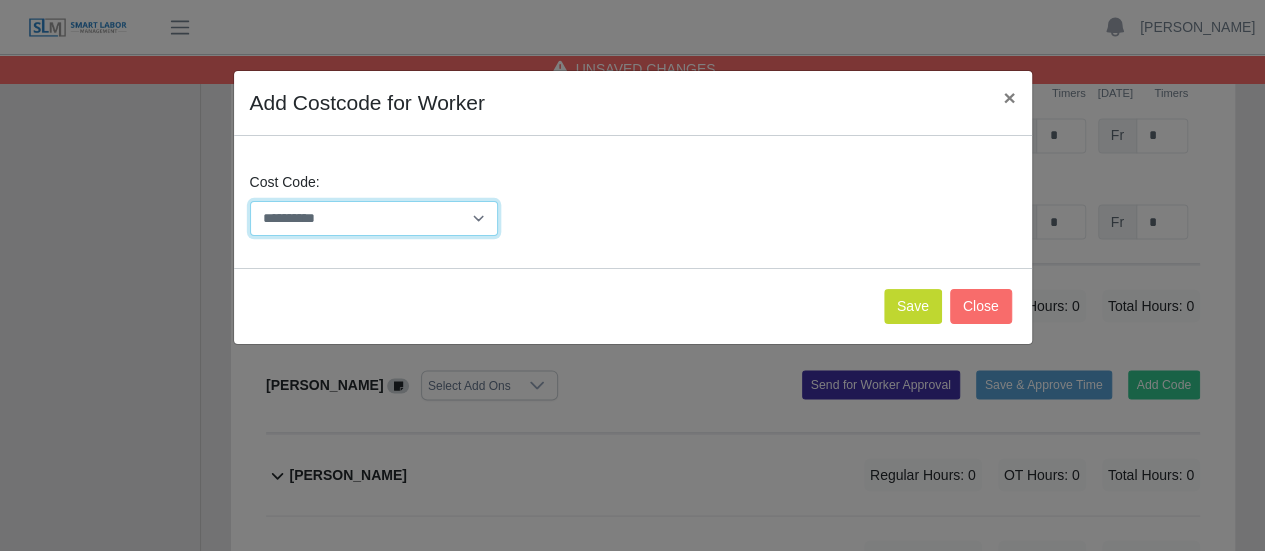 click on "**********" at bounding box center [374, 218] 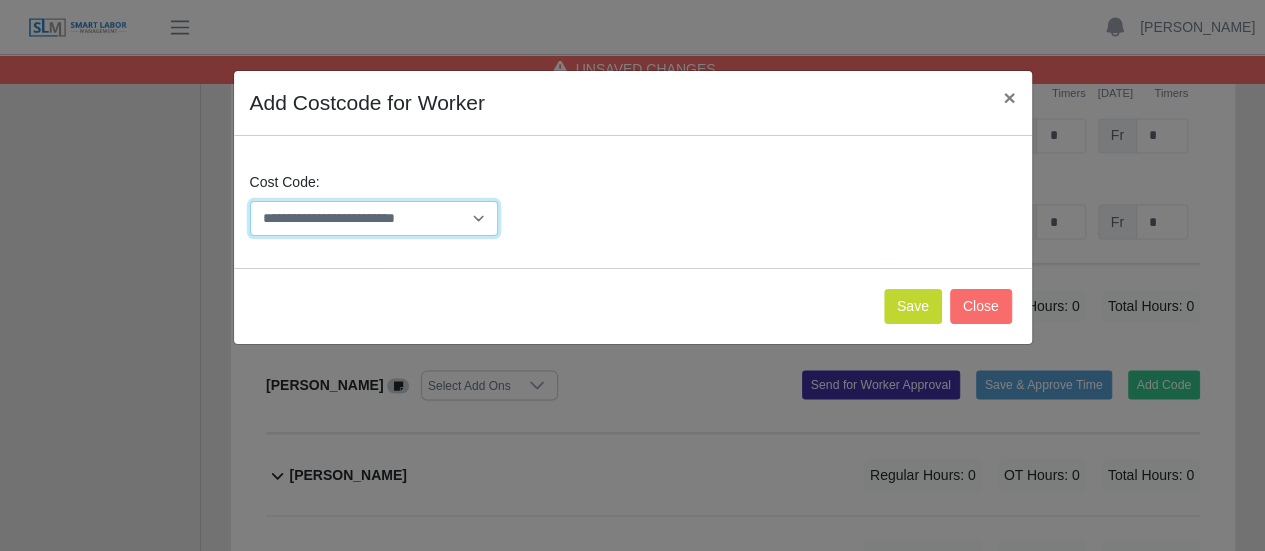 click on "**********" at bounding box center [374, 218] 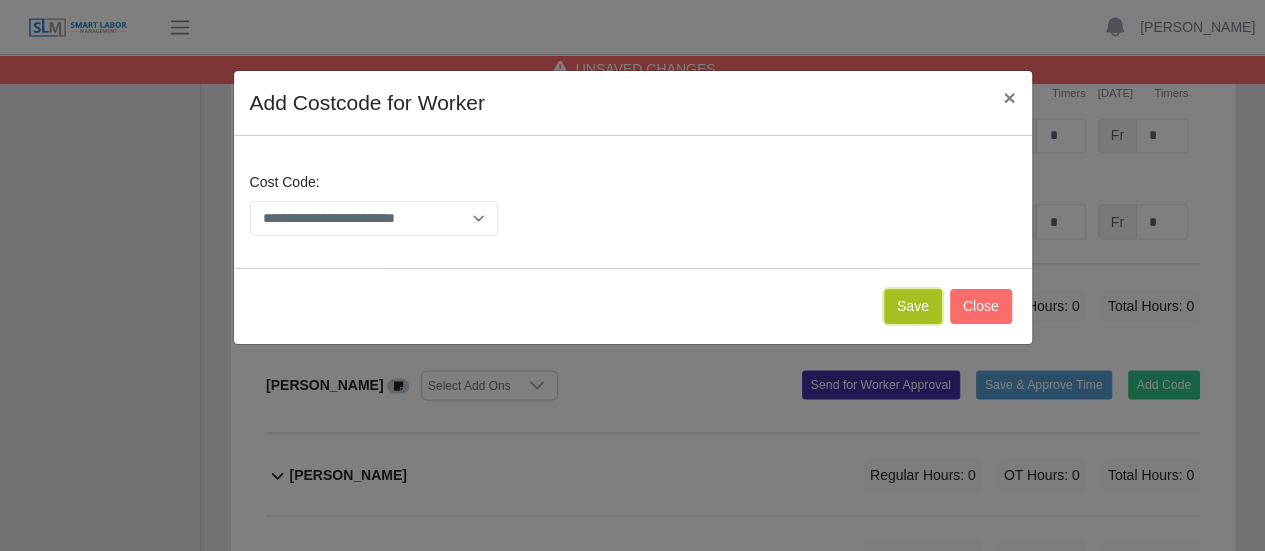 click on "Save" 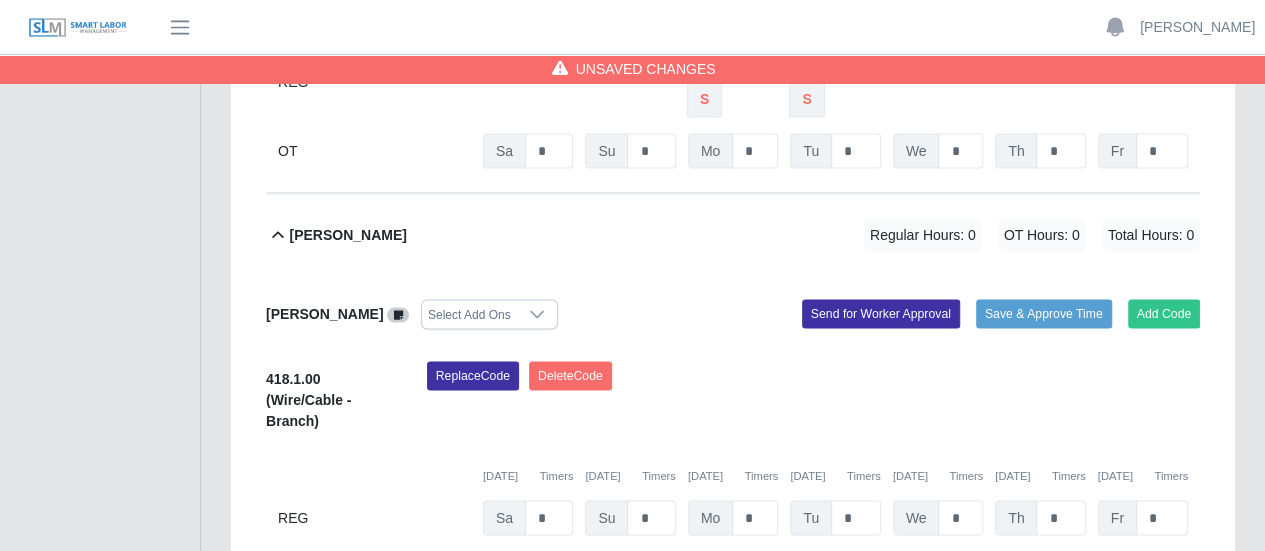 scroll, scrollTop: 1900, scrollLeft: 0, axis: vertical 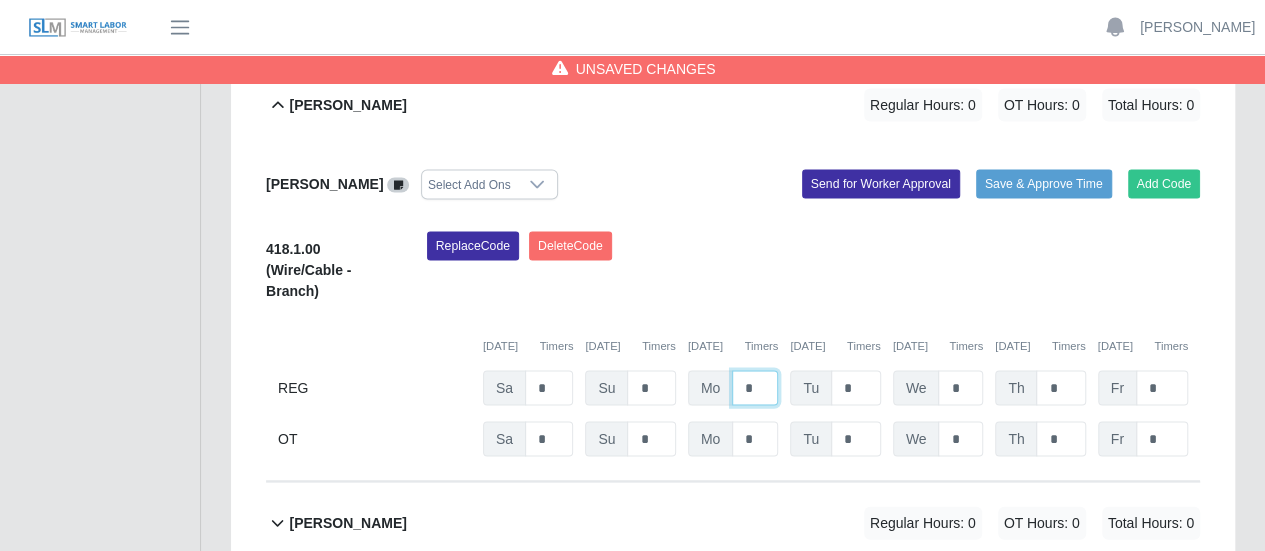 click on "*" at bounding box center (755, -893) 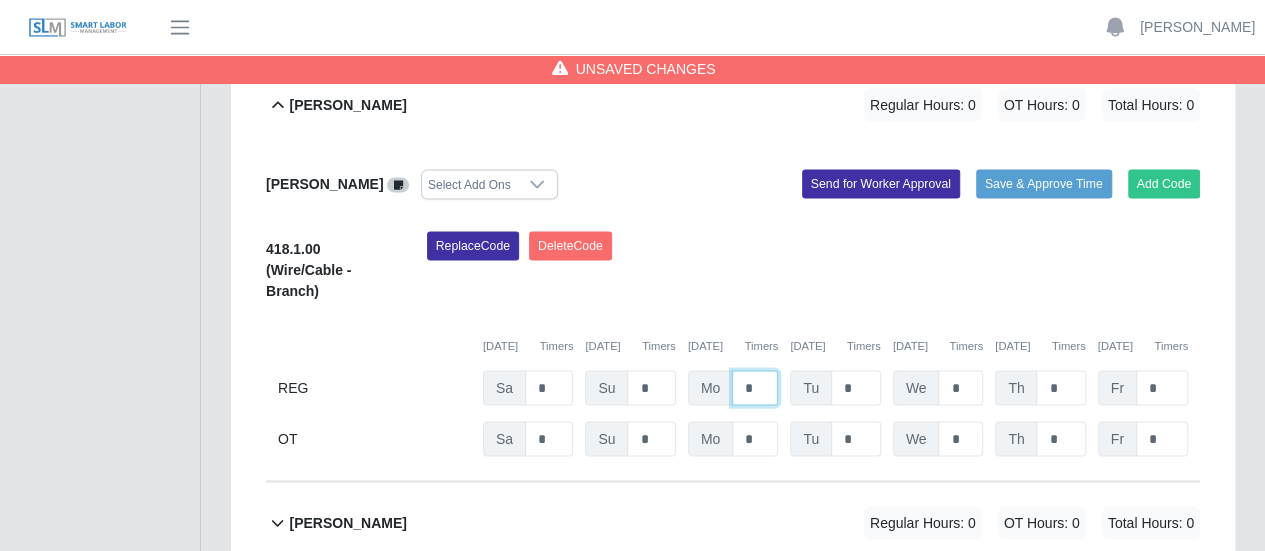 type on "*" 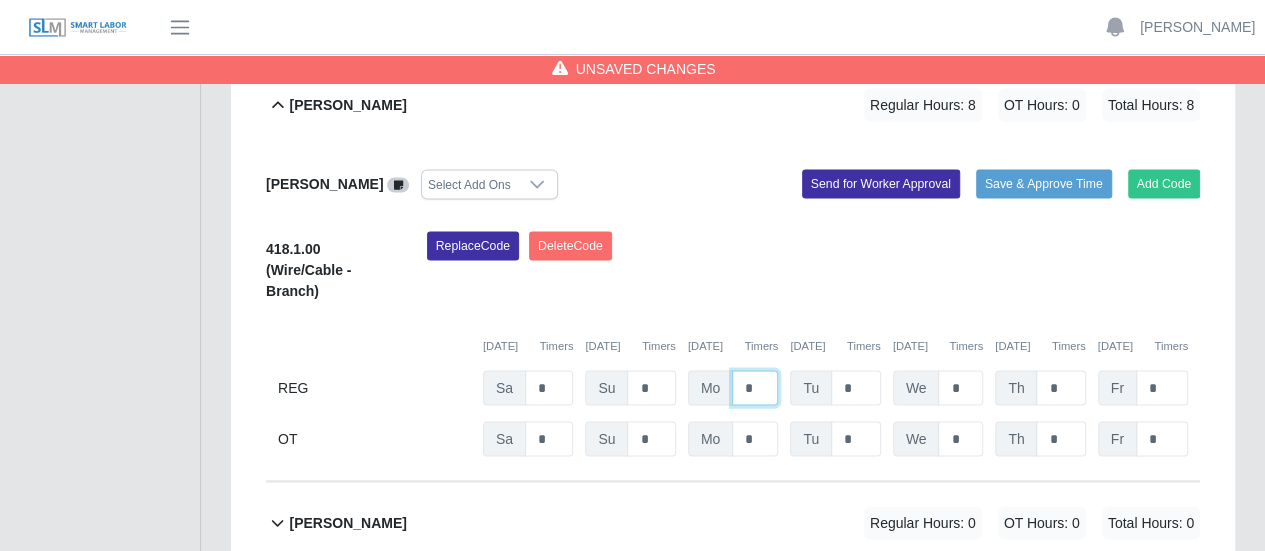 type on "*" 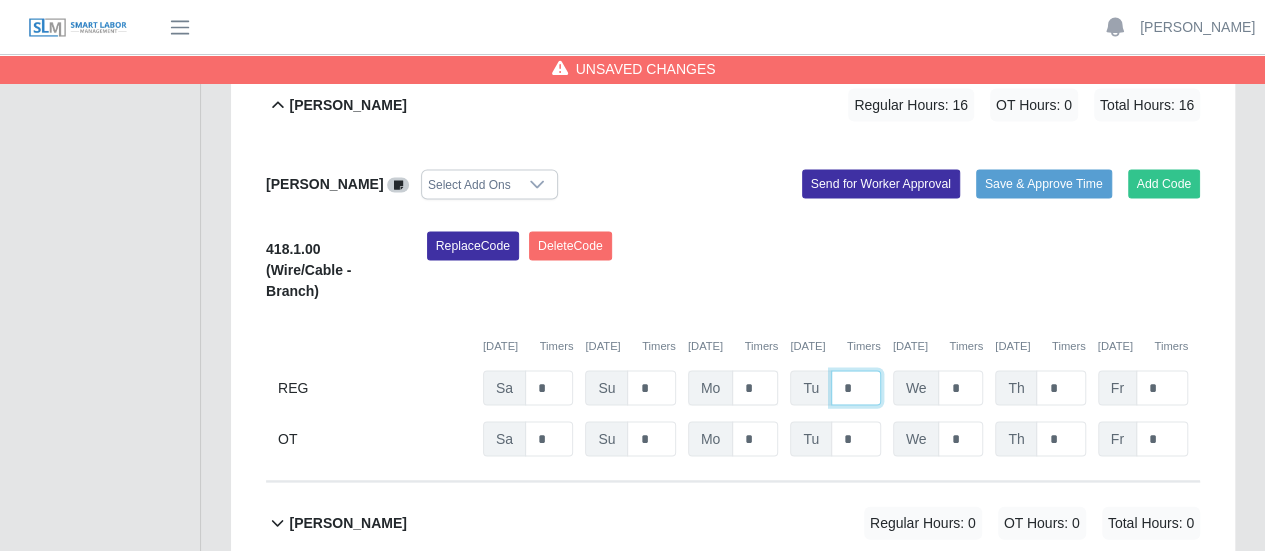 type on "*" 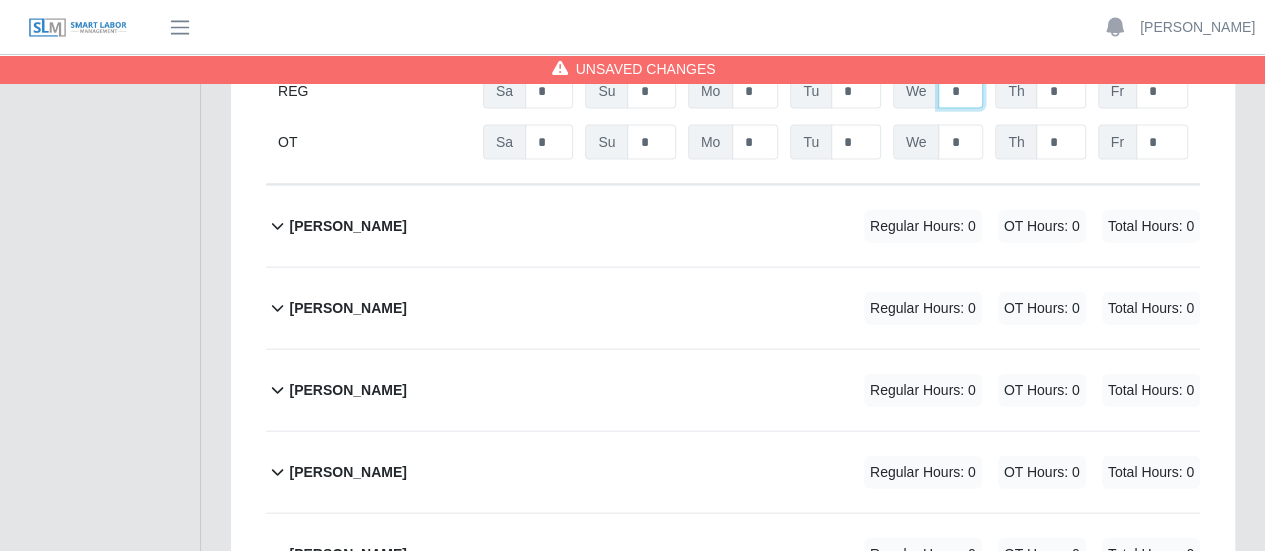 scroll, scrollTop: 2200, scrollLeft: 0, axis: vertical 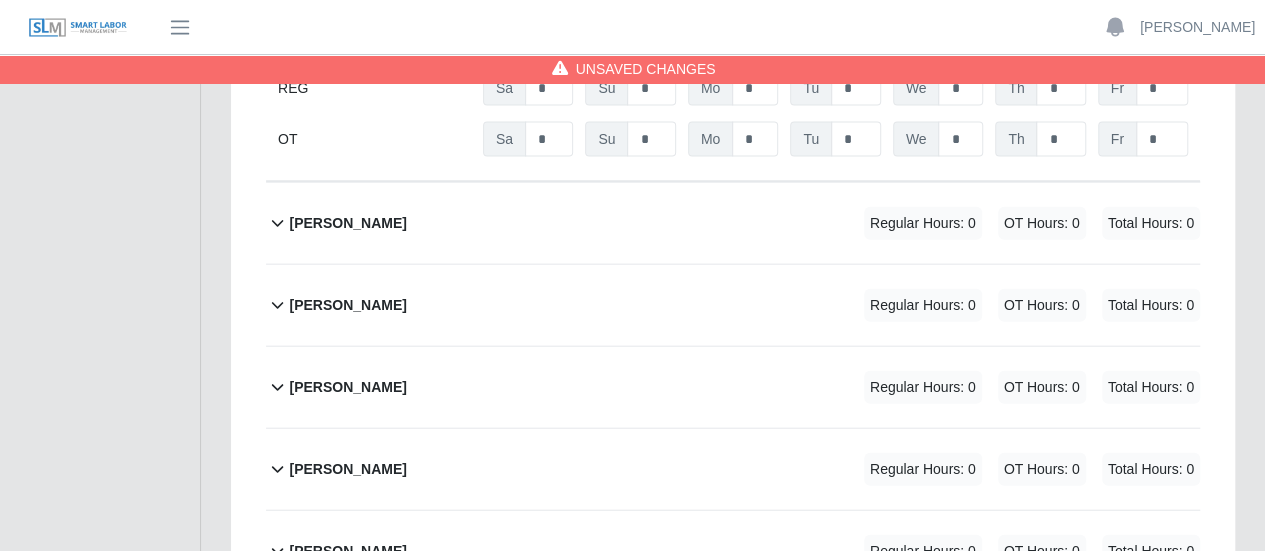 click 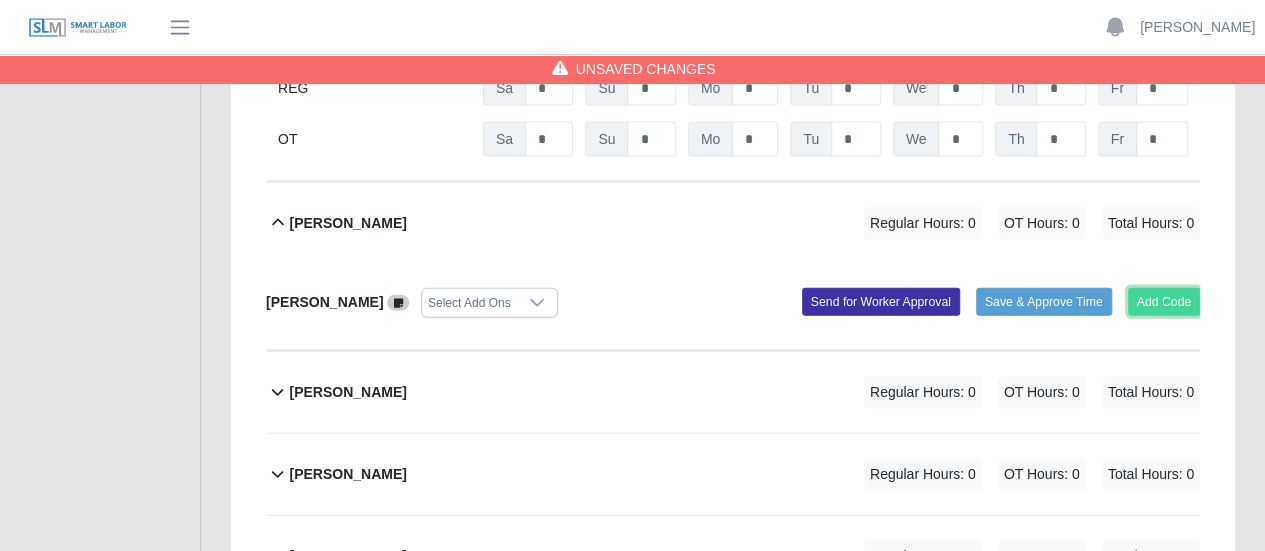 click on "Add Code" 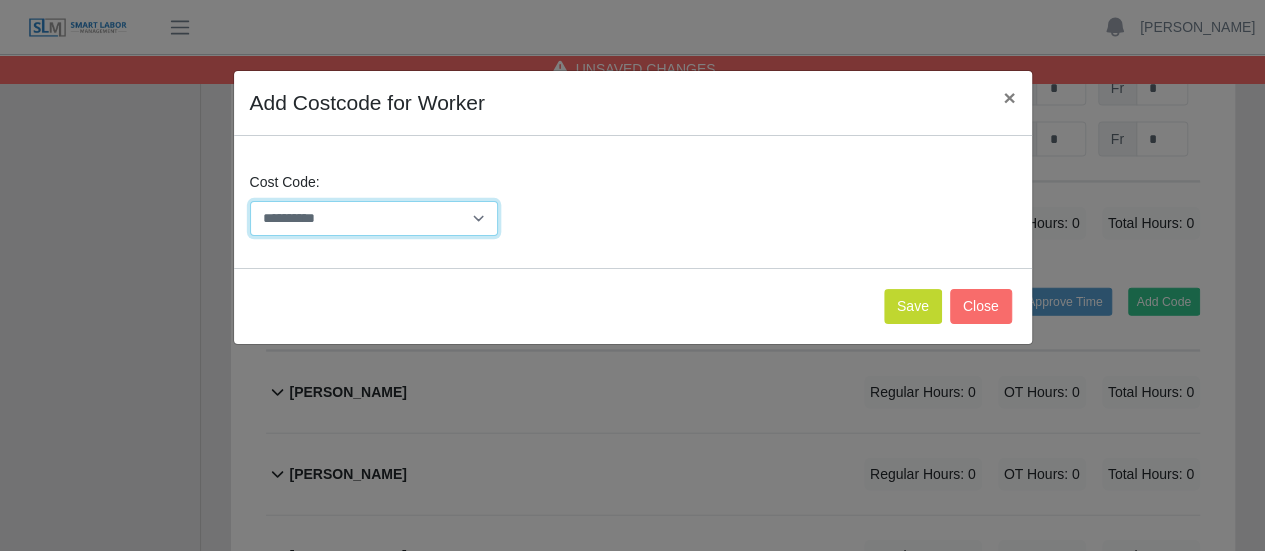 click on "**********" at bounding box center [374, 218] 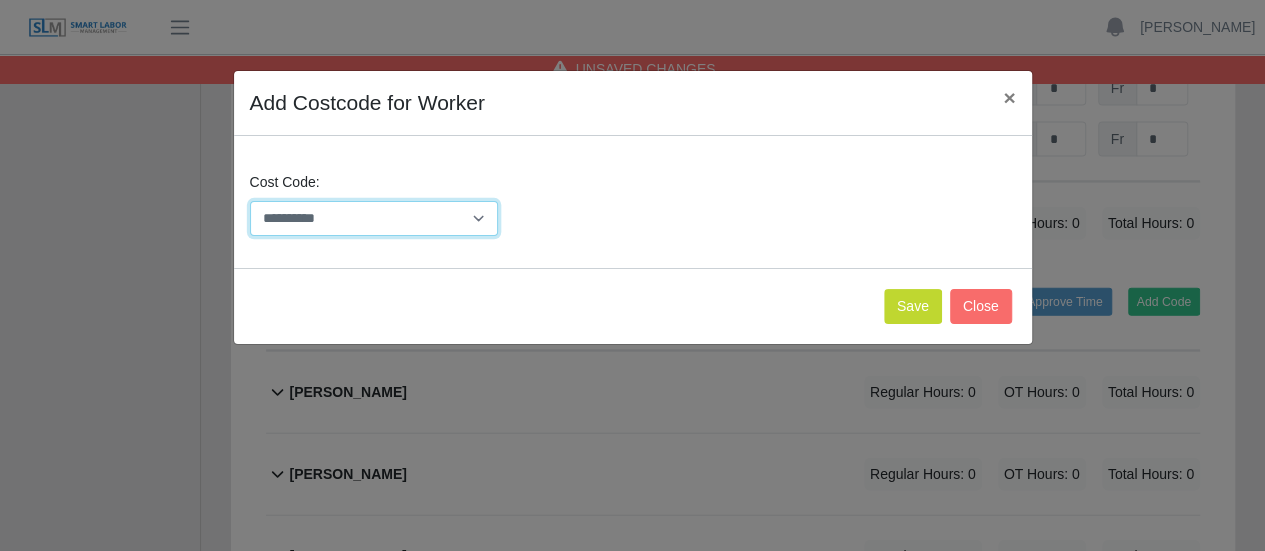 select on "**********" 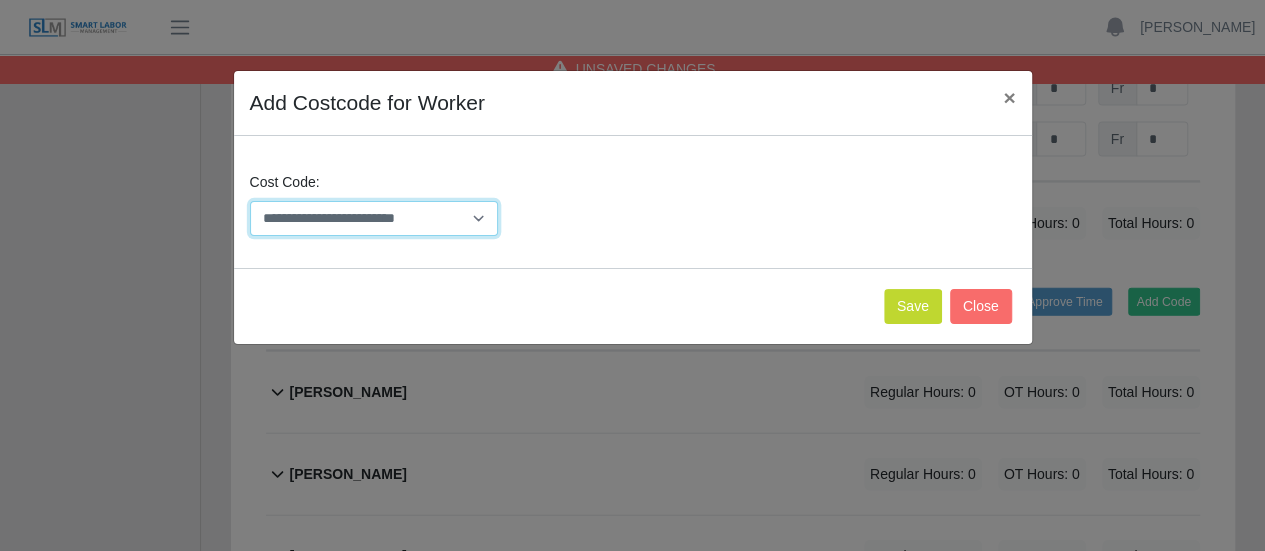 click on "**********" at bounding box center [374, 218] 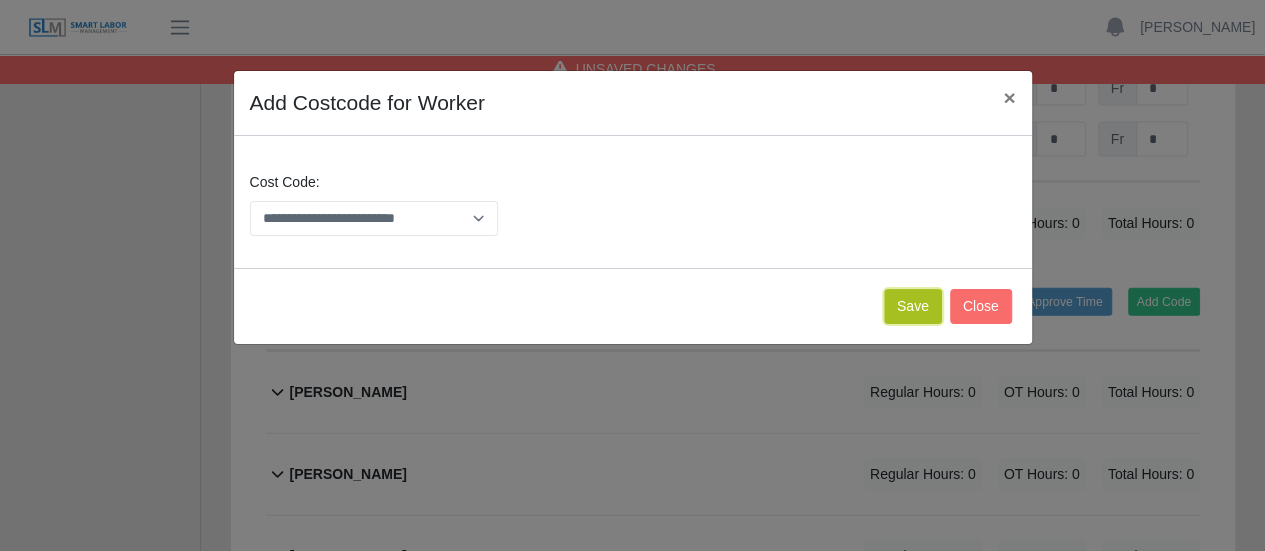 click on "Save" 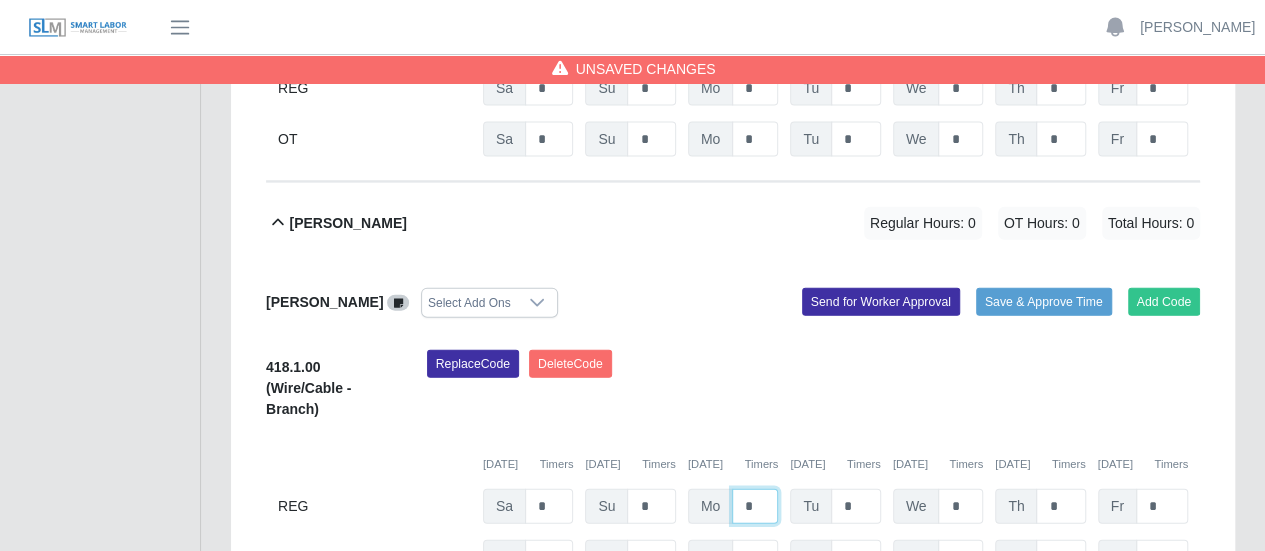 click on "*" at bounding box center (755, -1193) 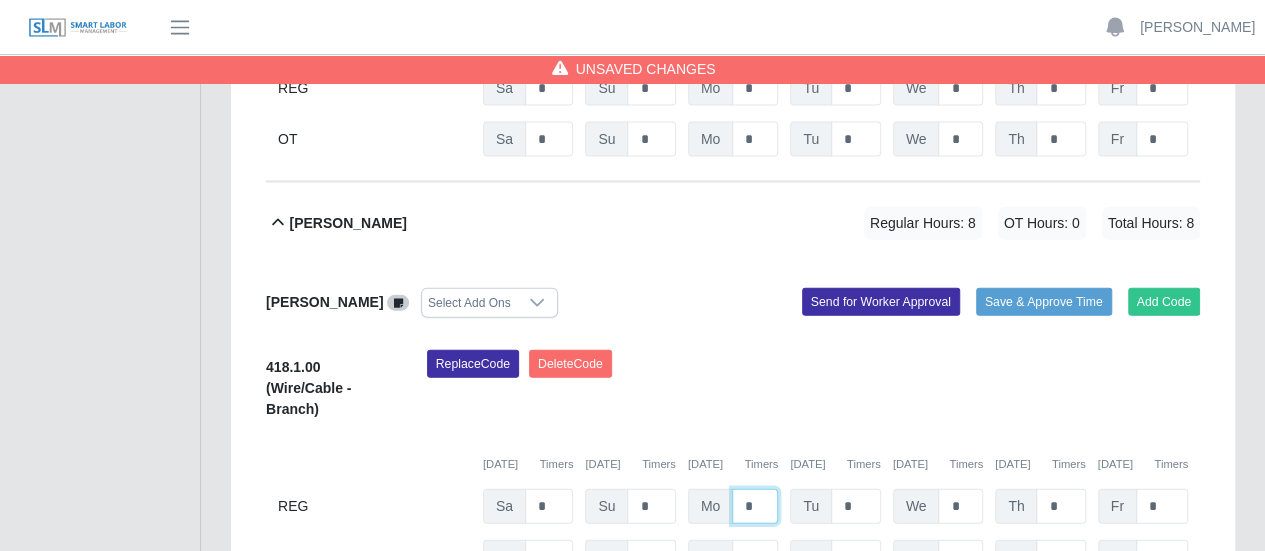 type on "*" 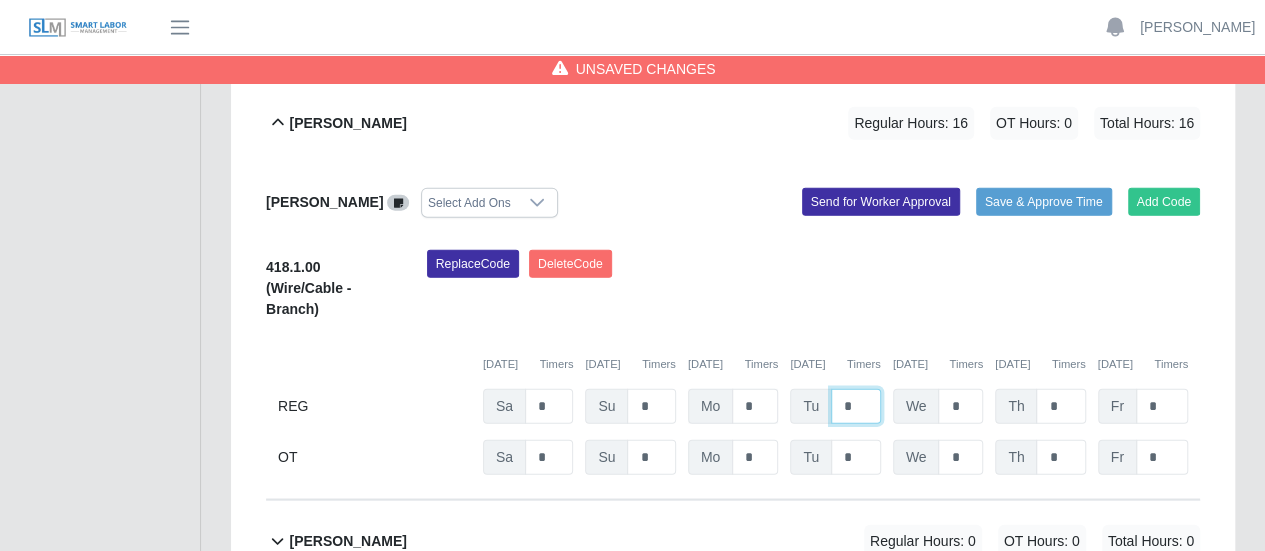 type on "*" 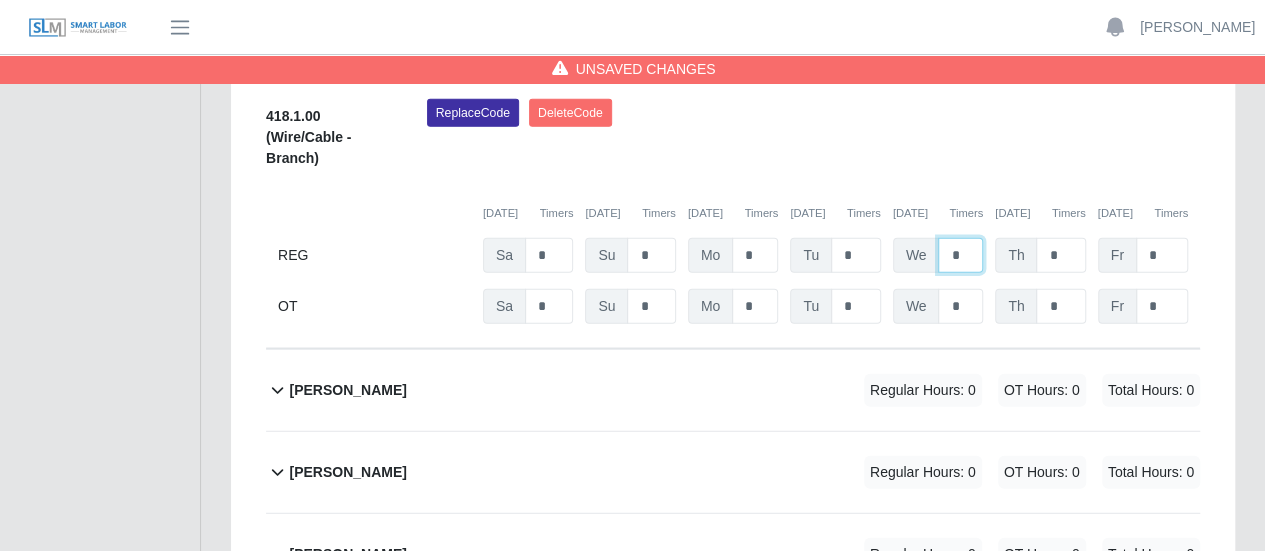 scroll, scrollTop: 2500, scrollLeft: 0, axis: vertical 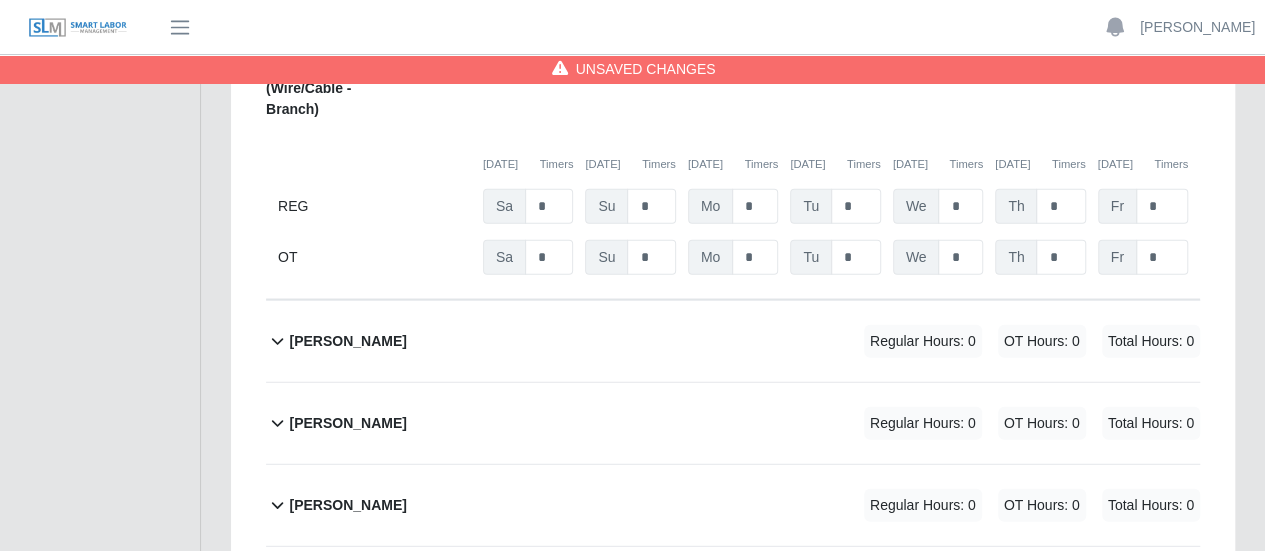 click 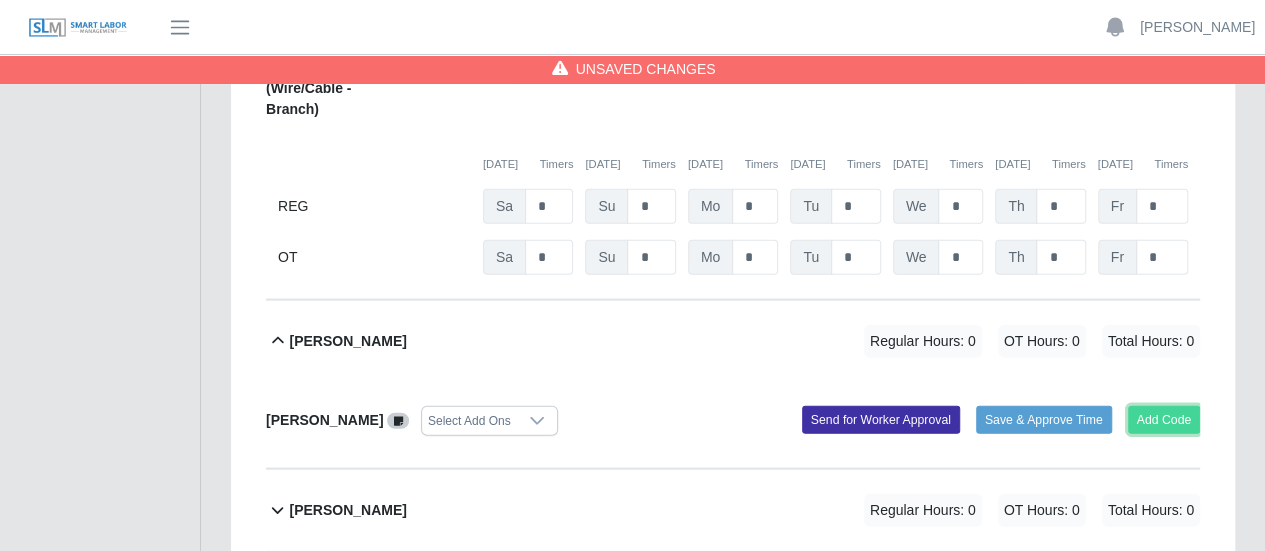 click on "Add Code" 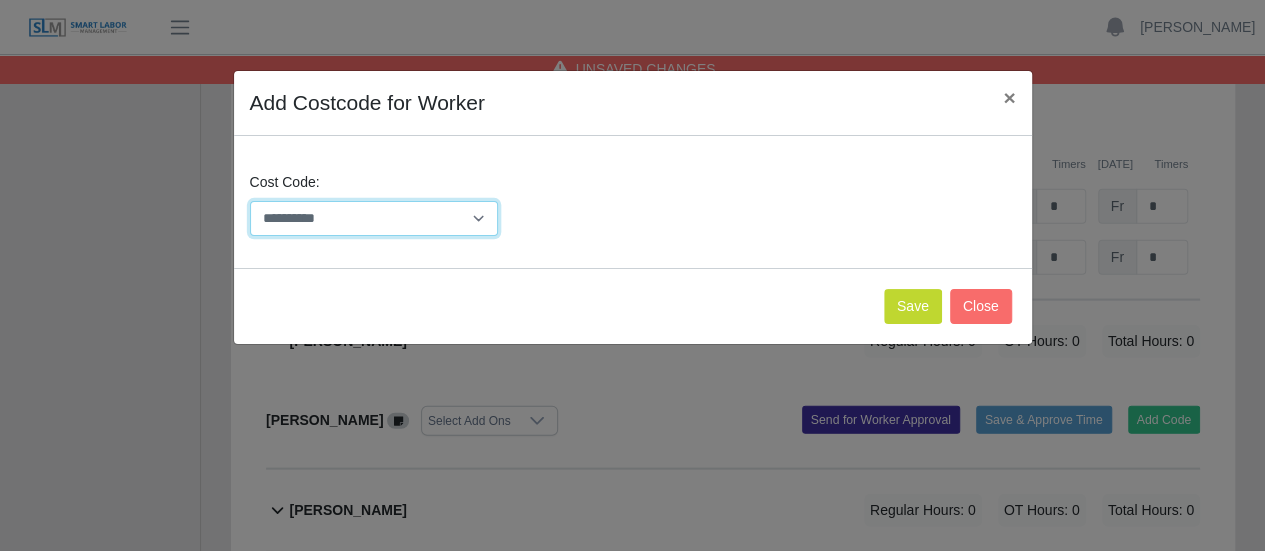 click on "**********" at bounding box center (374, 218) 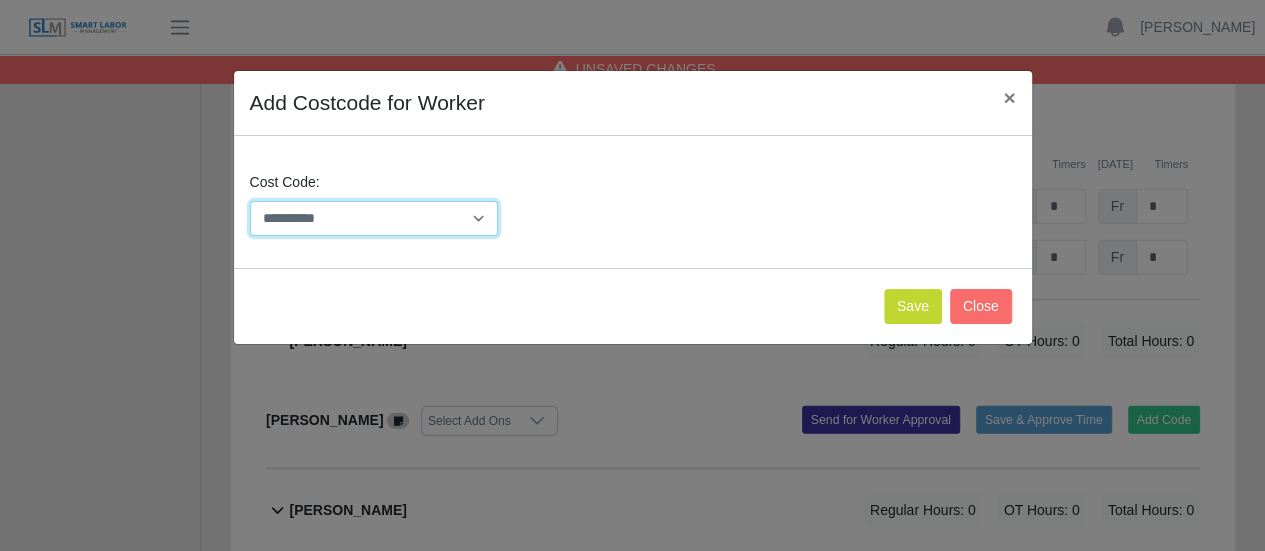 select on "**********" 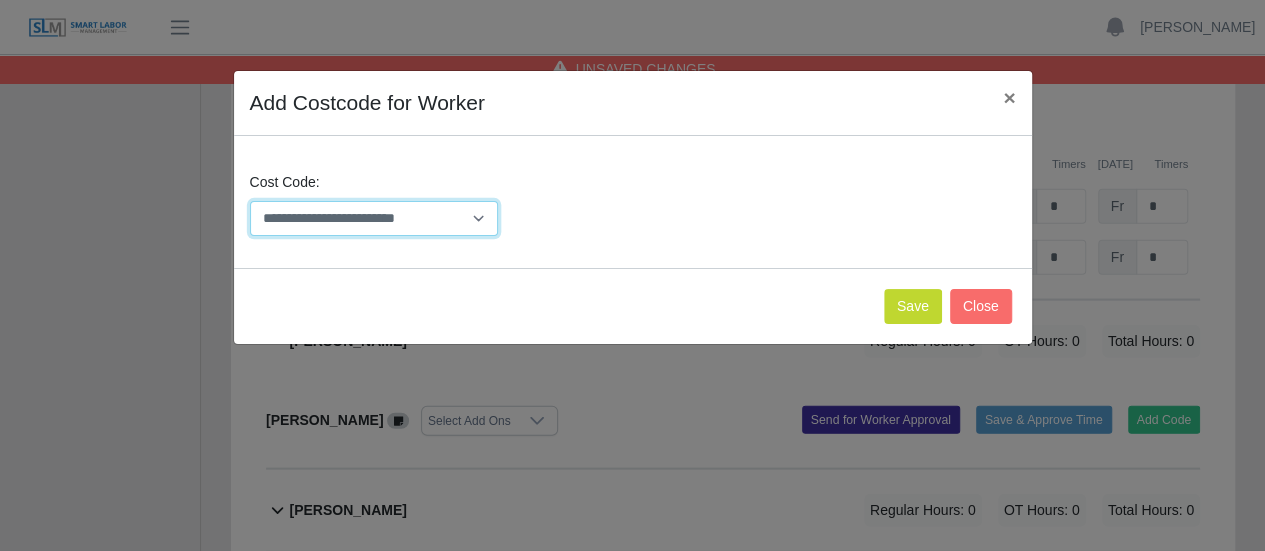 click on "**********" at bounding box center (374, 218) 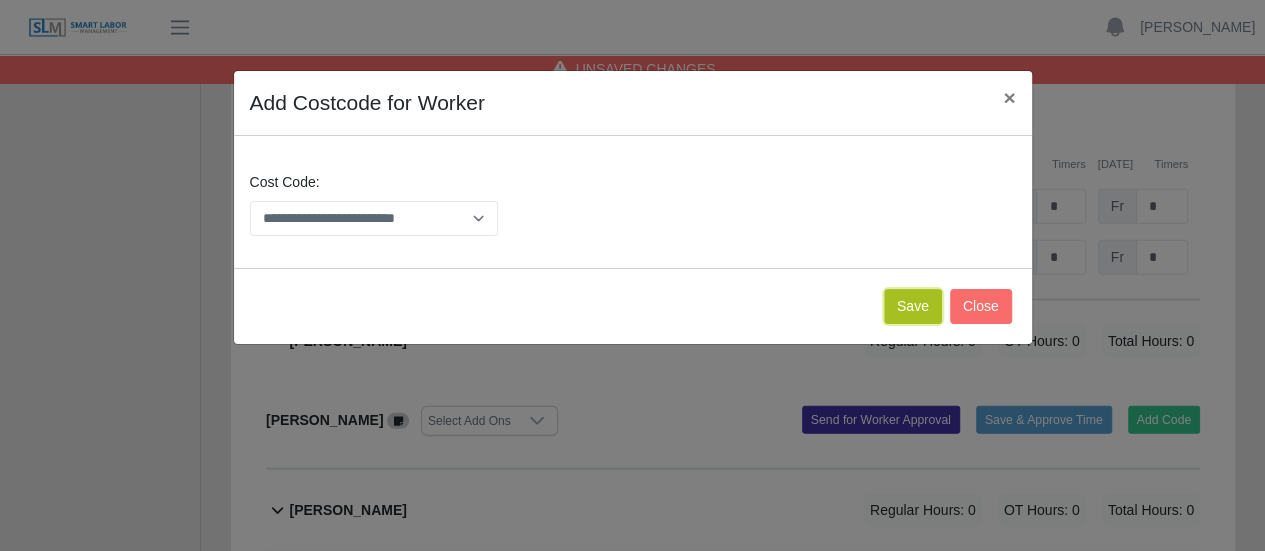 click on "Save" 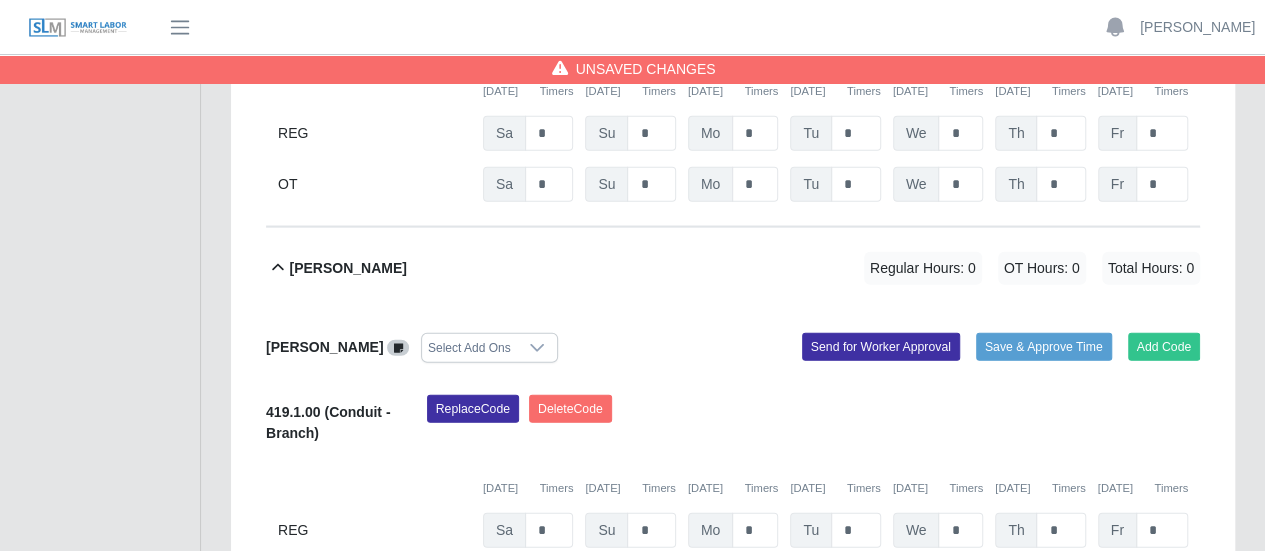 scroll, scrollTop: 2600, scrollLeft: 0, axis: vertical 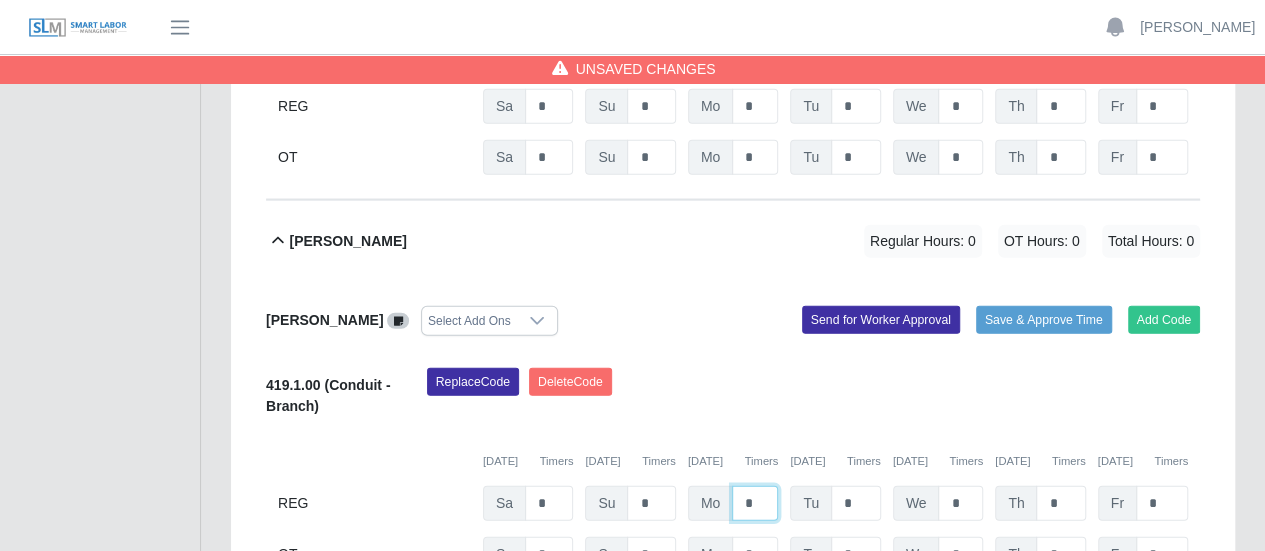 click on "*" at bounding box center [755, -1593] 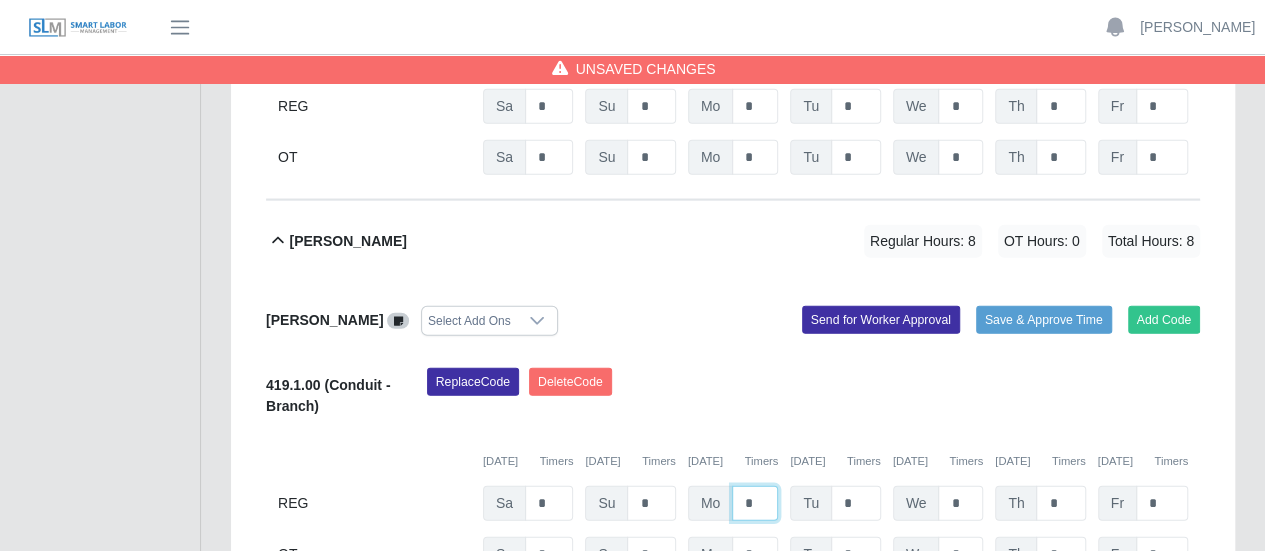 type on "*" 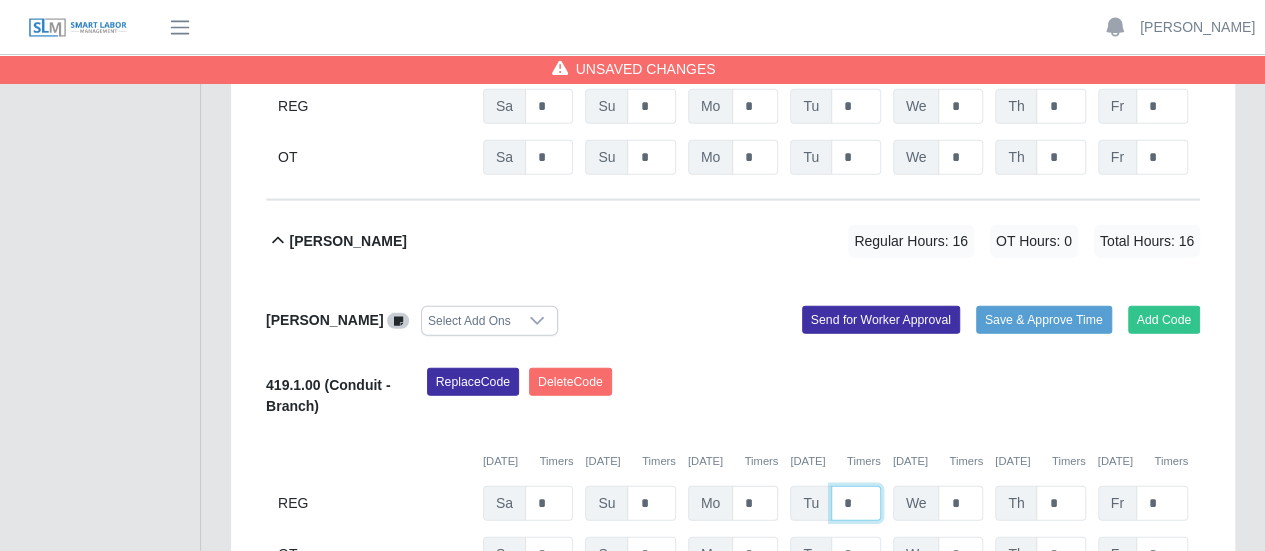 type on "*" 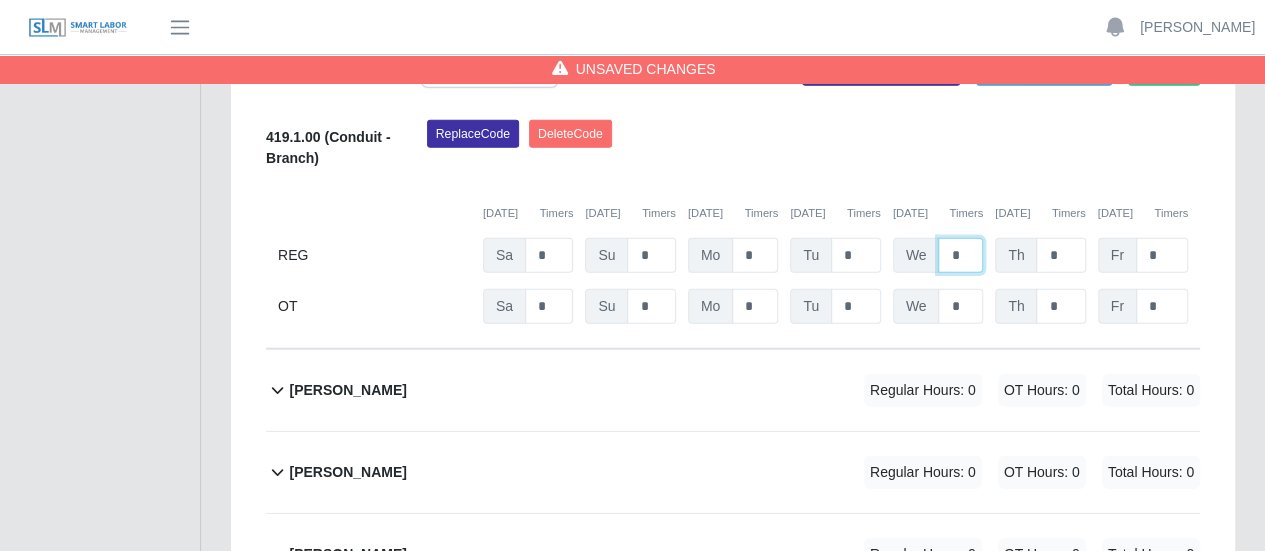 scroll, scrollTop: 2900, scrollLeft: 0, axis: vertical 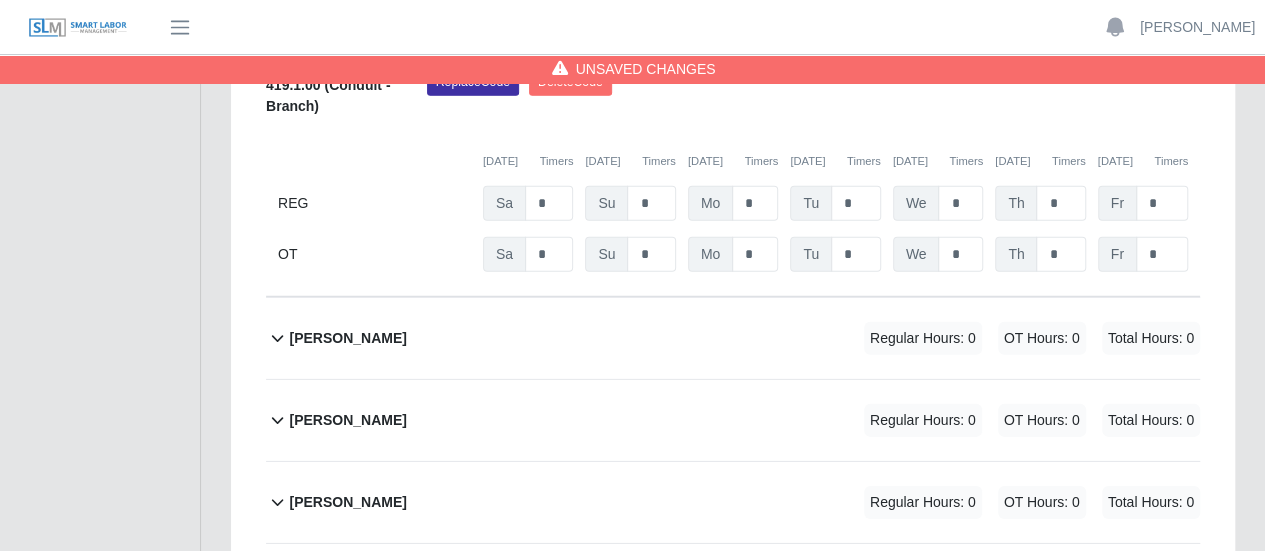 click 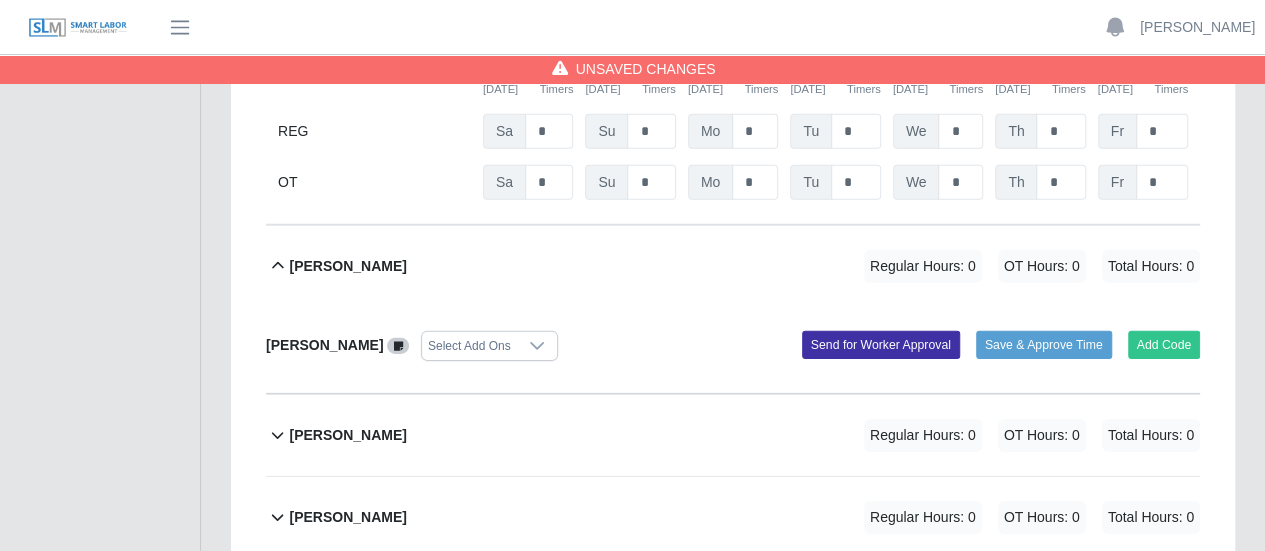 scroll, scrollTop: 3000, scrollLeft: 0, axis: vertical 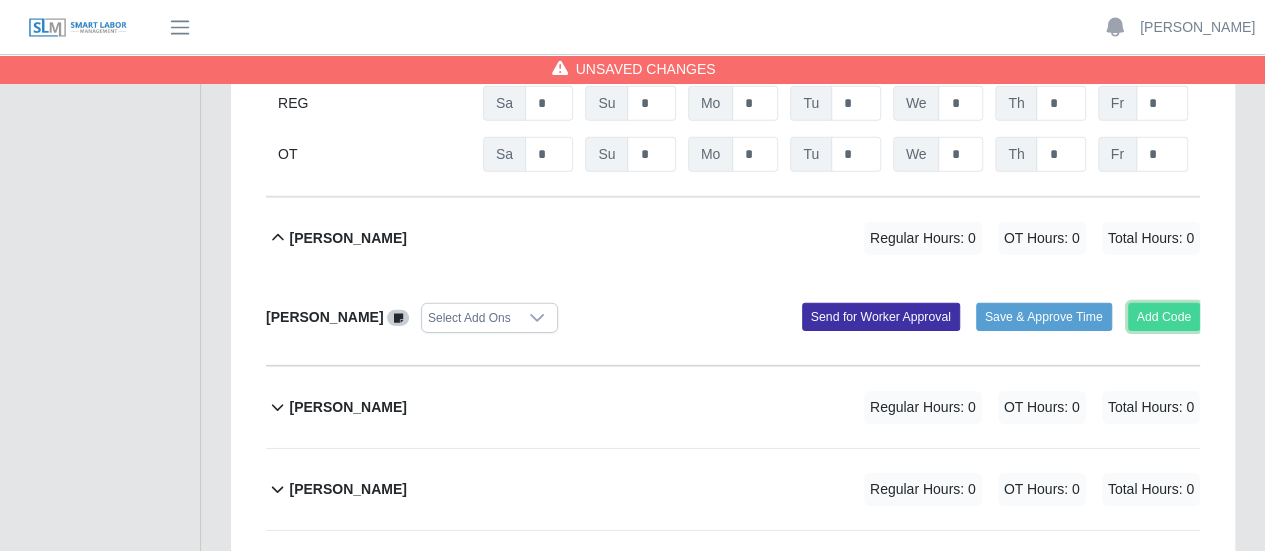 click on "Add Code" 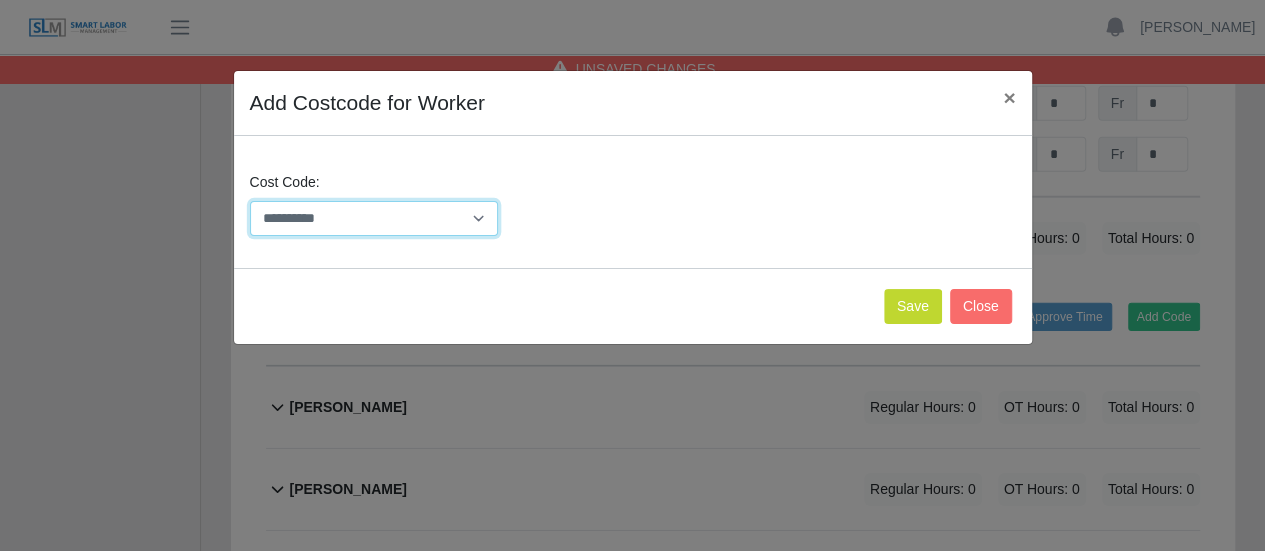 click on "**********" at bounding box center [374, 218] 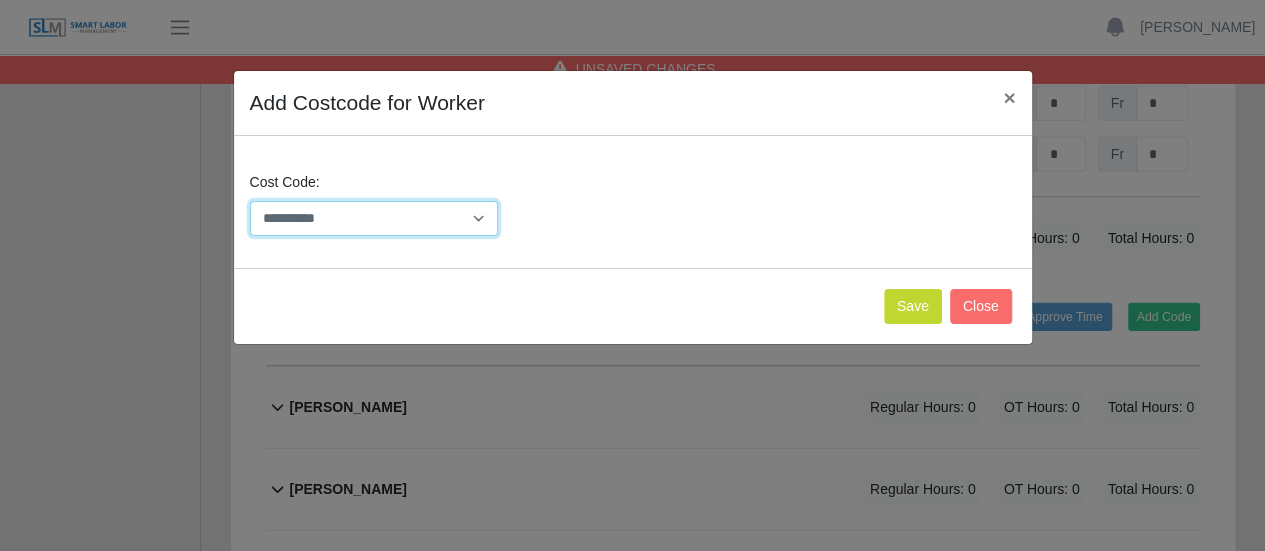 select on "**********" 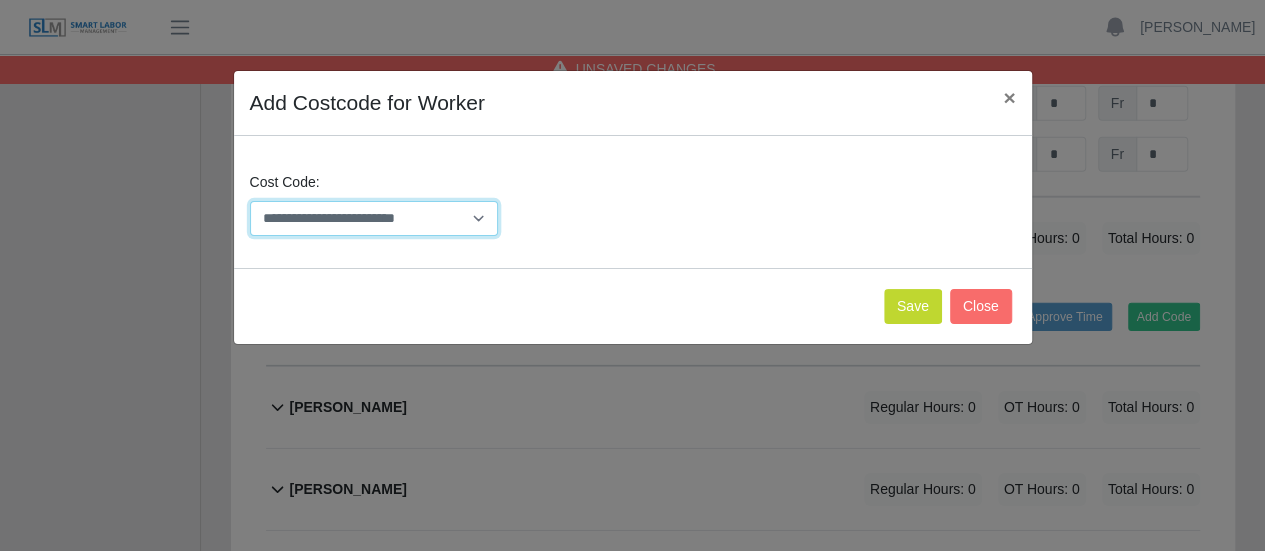 click on "**********" at bounding box center [374, 218] 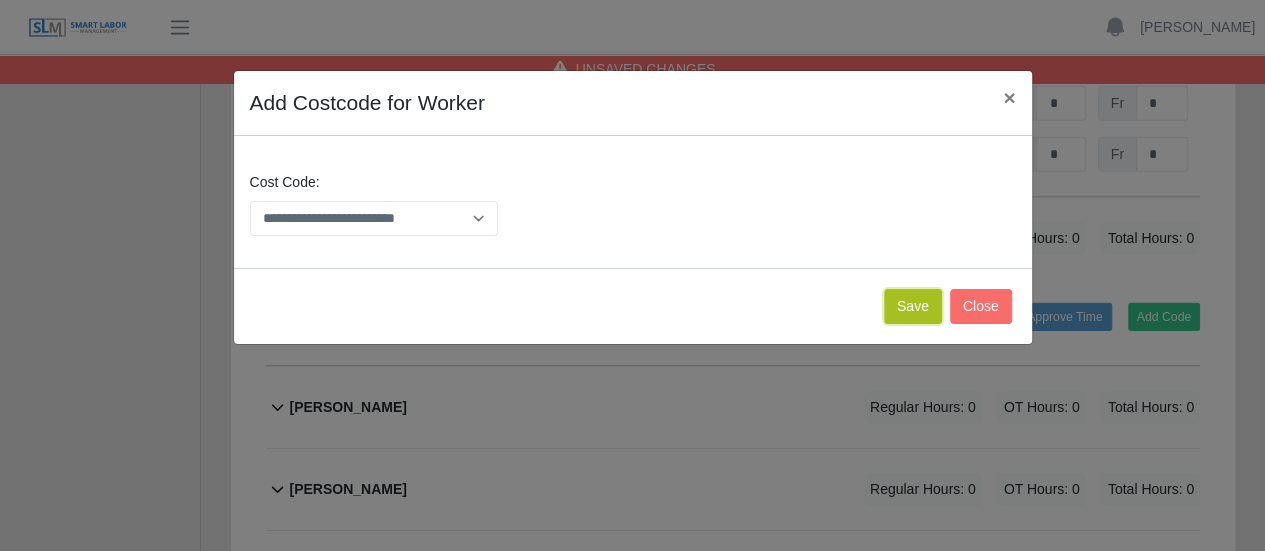 click on "Save" 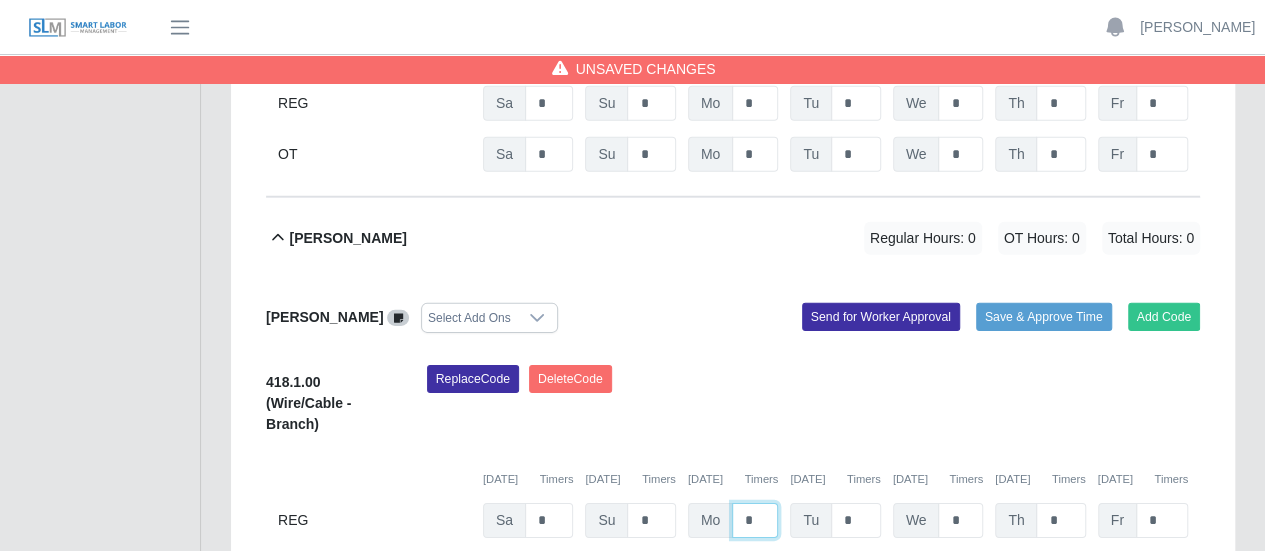 click on "*" at bounding box center (755, -1993) 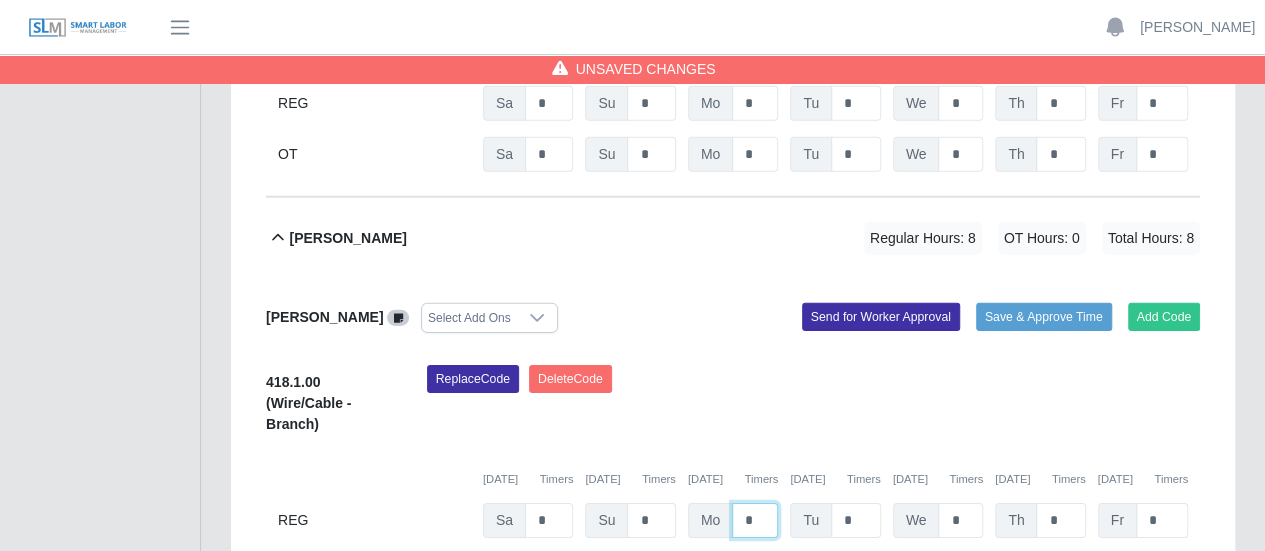 type on "*" 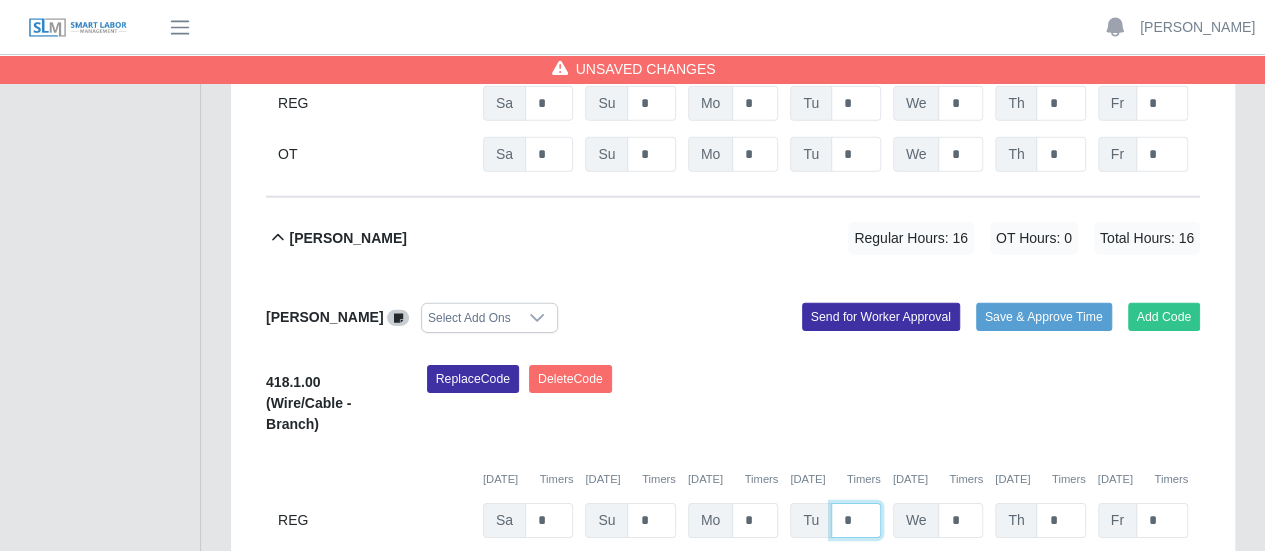 type on "*" 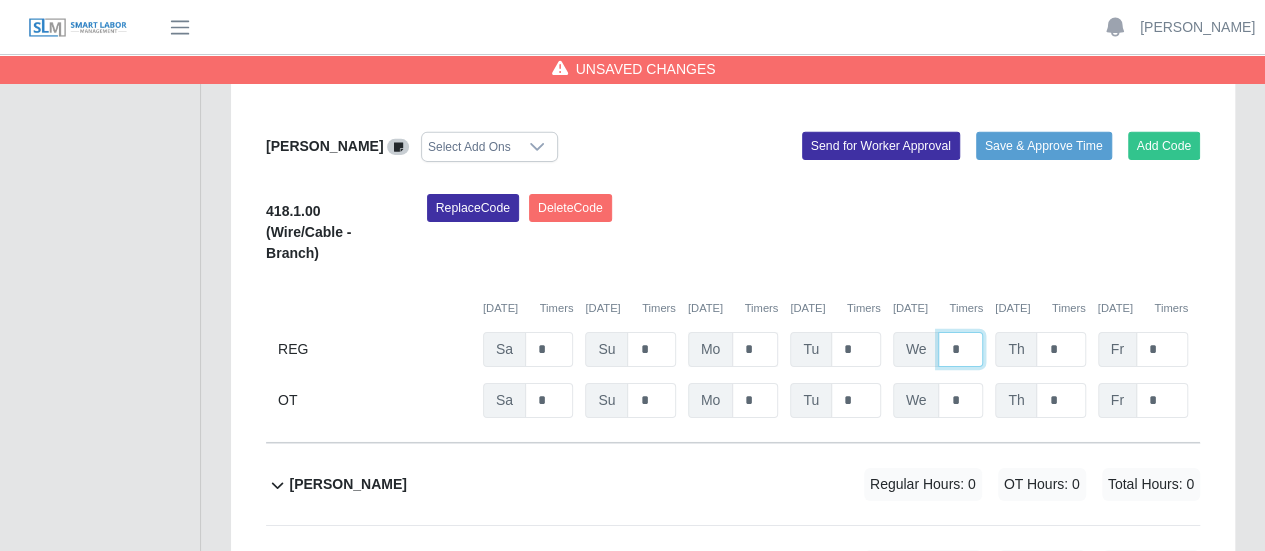 scroll, scrollTop: 3200, scrollLeft: 0, axis: vertical 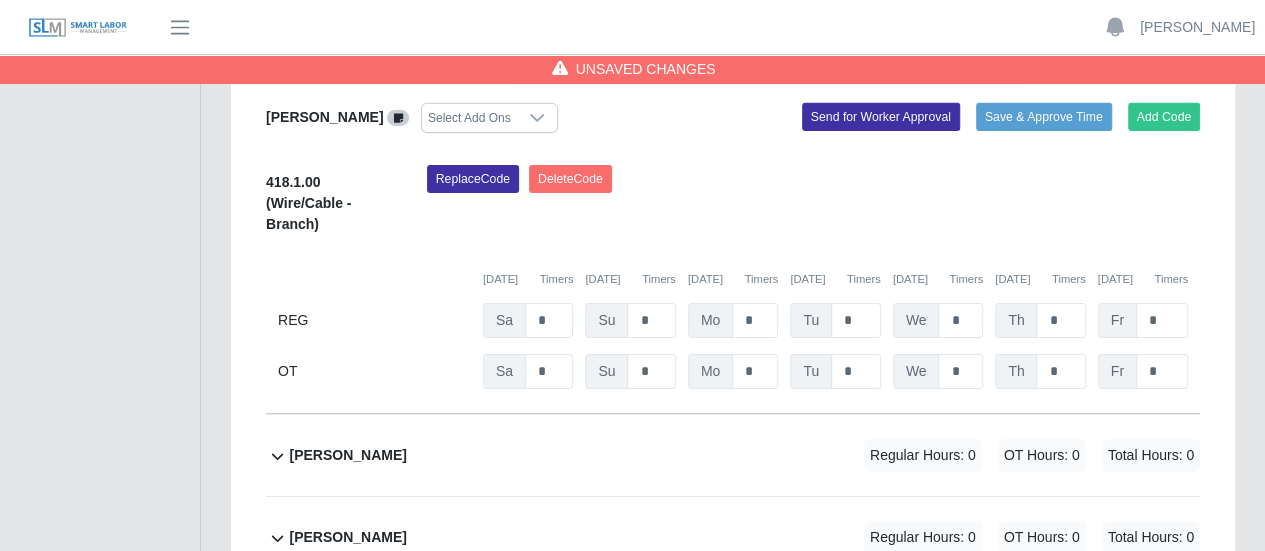 click 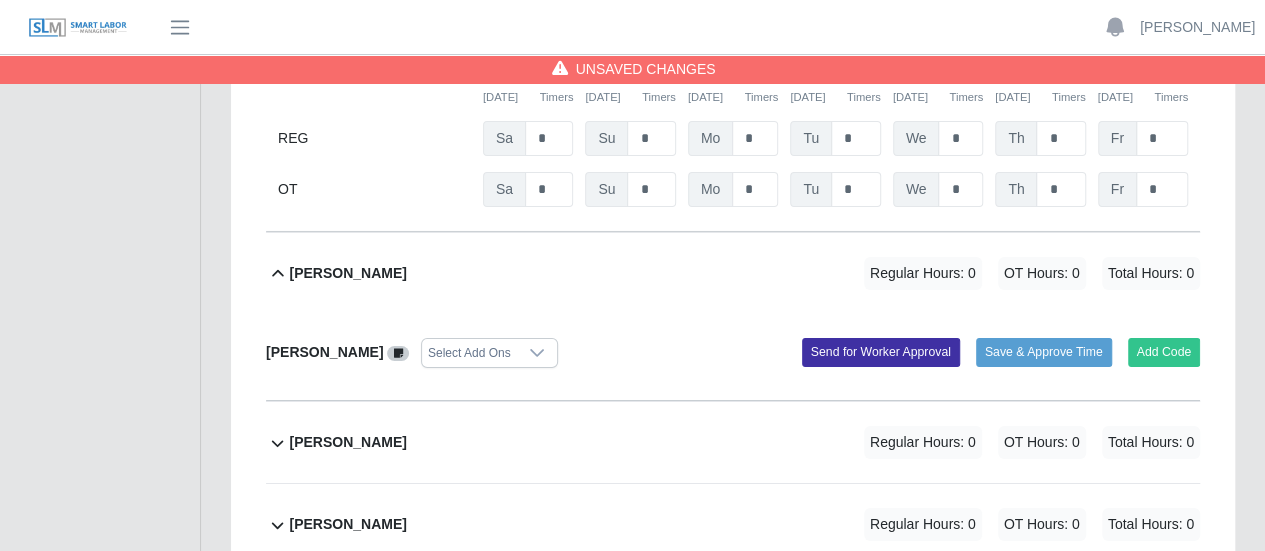 scroll, scrollTop: 3400, scrollLeft: 0, axis: vertical 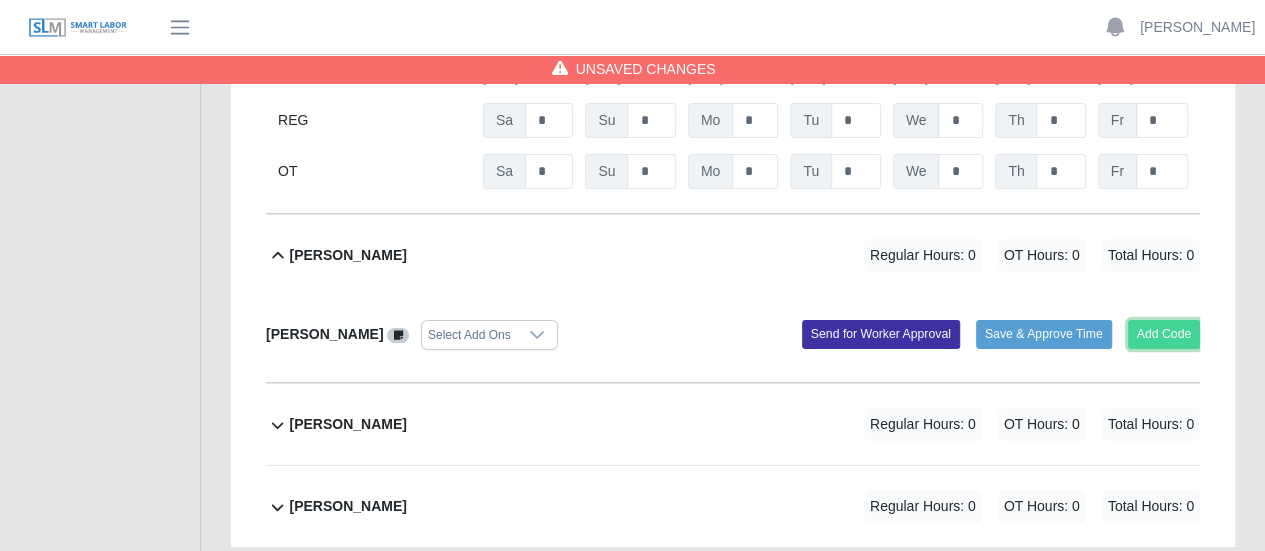 click on "Add Code" 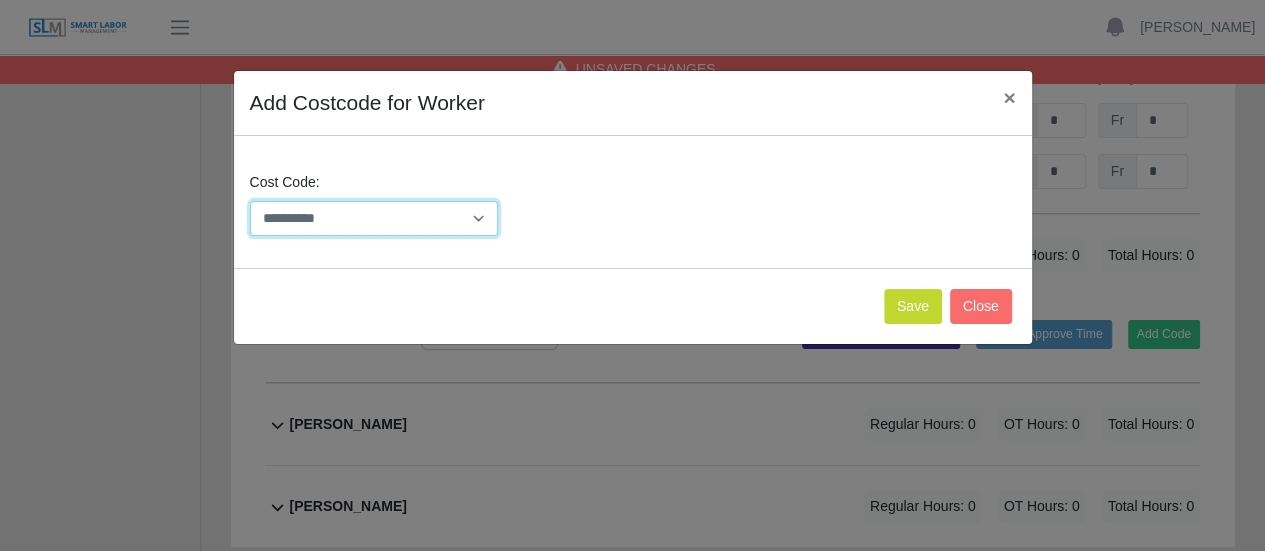 click on "**********" at bounding box center (374, 218) 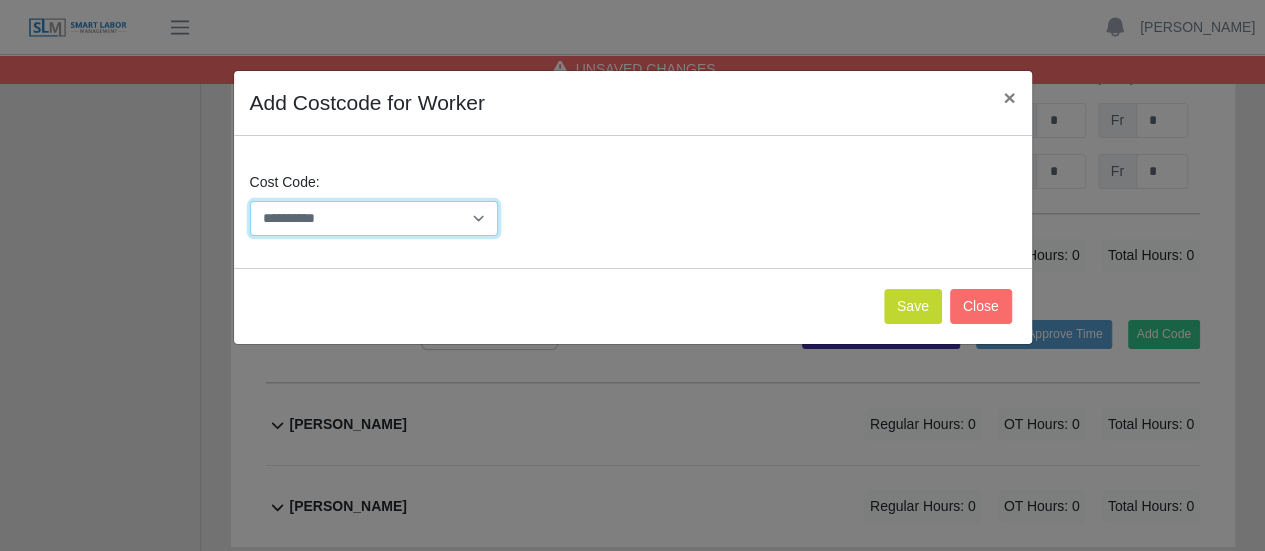 select on "**********" 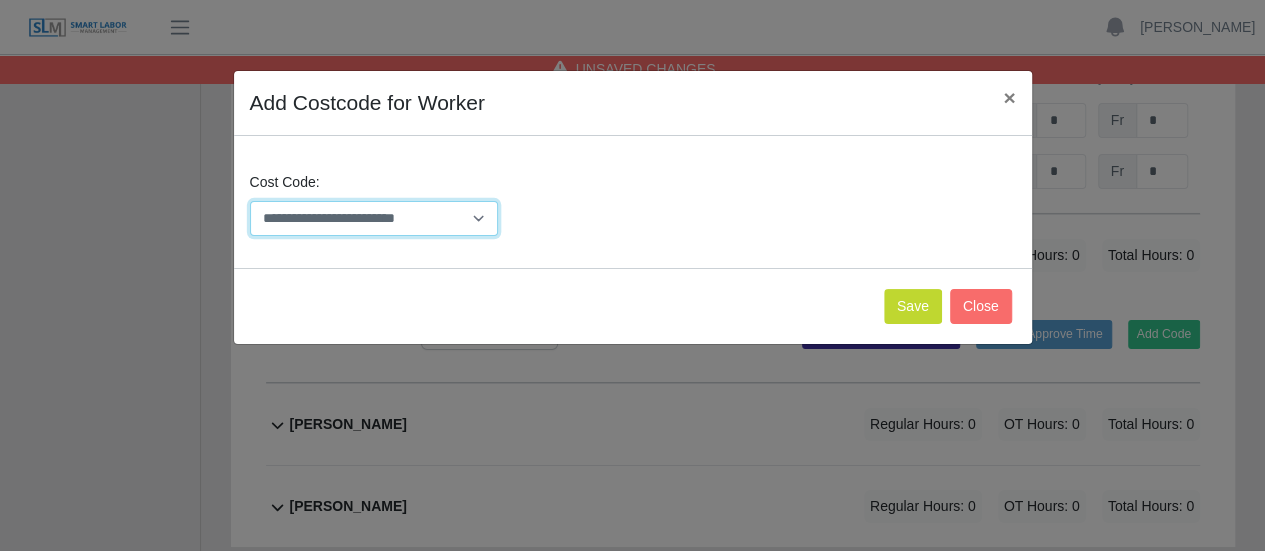 click on "**********" at bounding box center [374, 218] 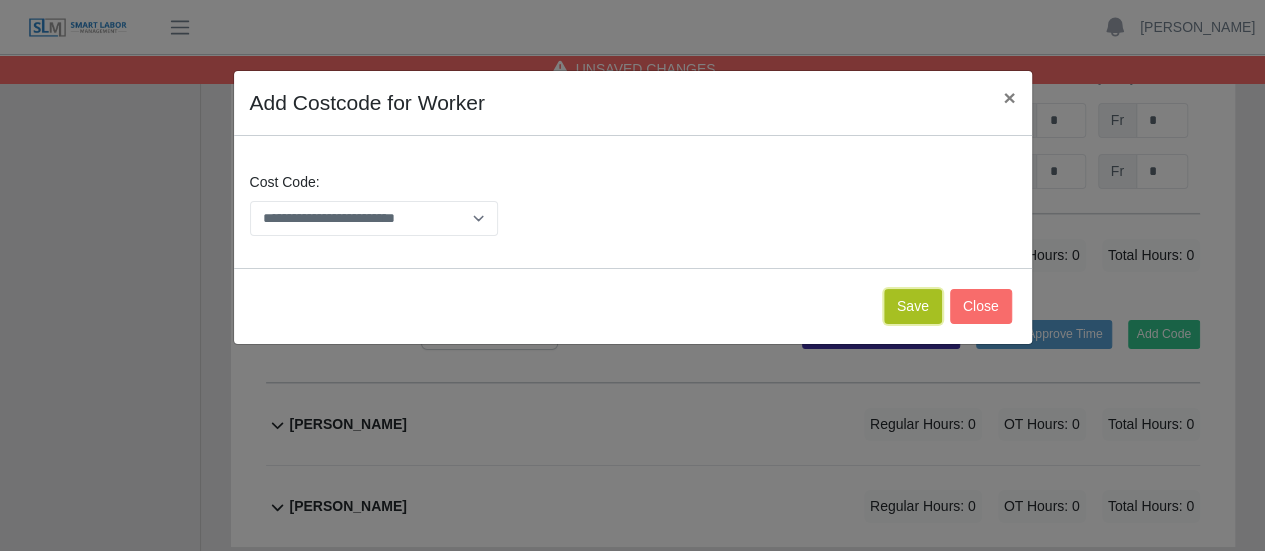 click on "Save" 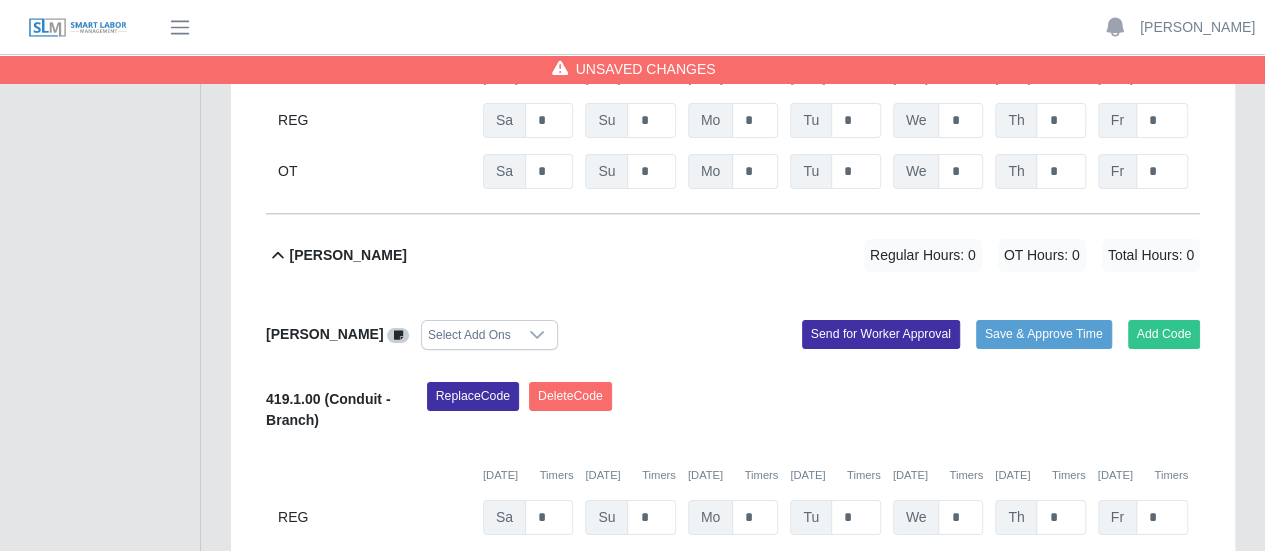 scroll, scrollTop: 3628, scrollLeft: 0, axis: vertical 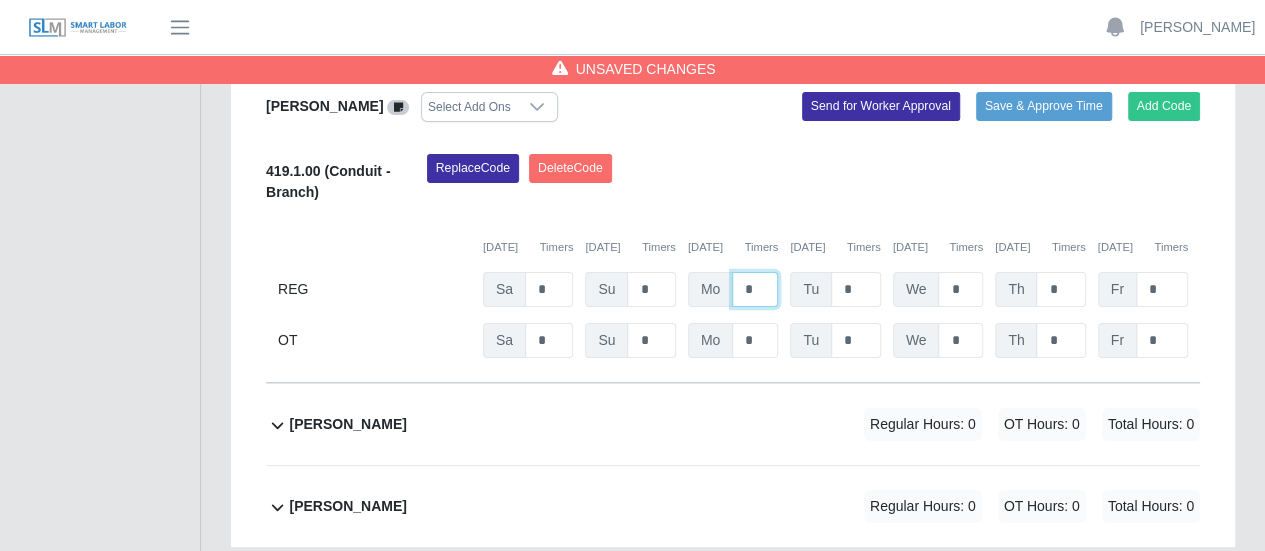 click on "*" at bounding box center [755, -2621] 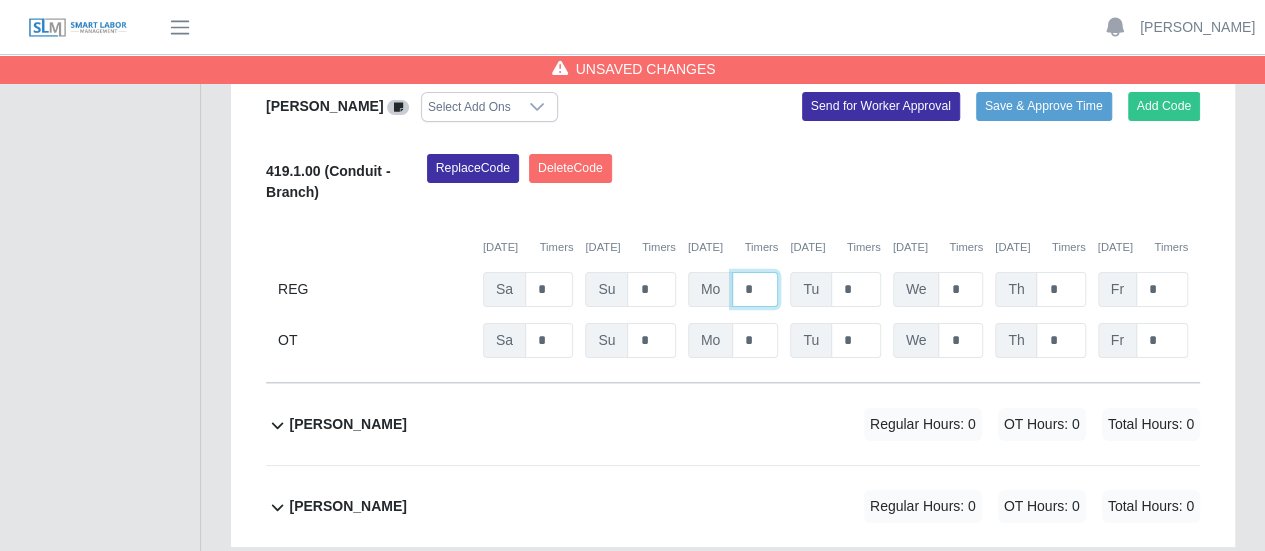 type on "*" 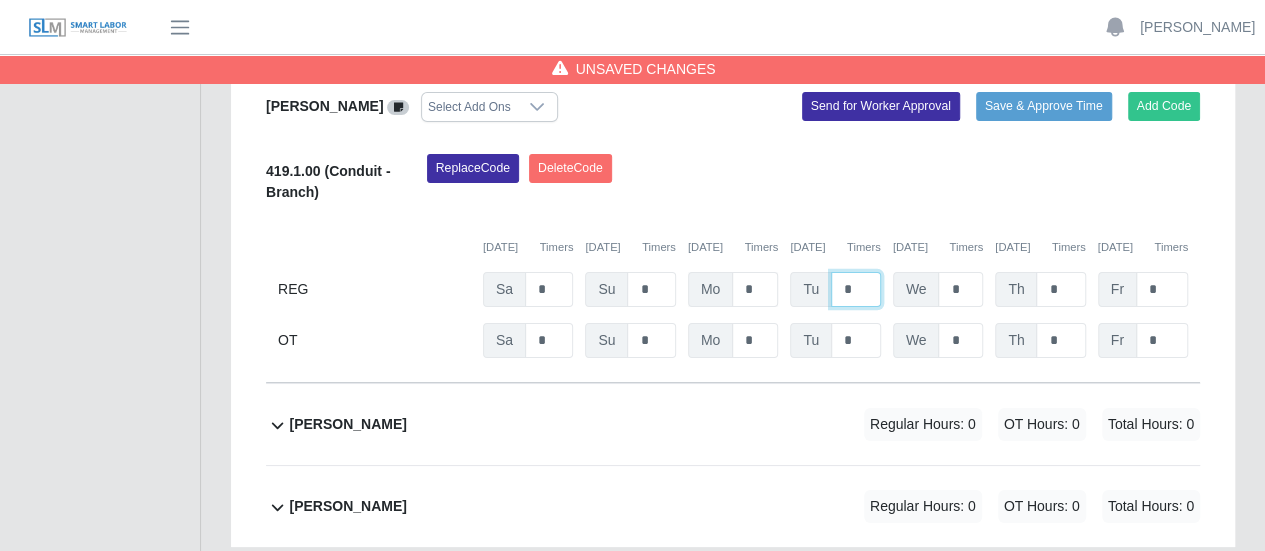 type on "*" 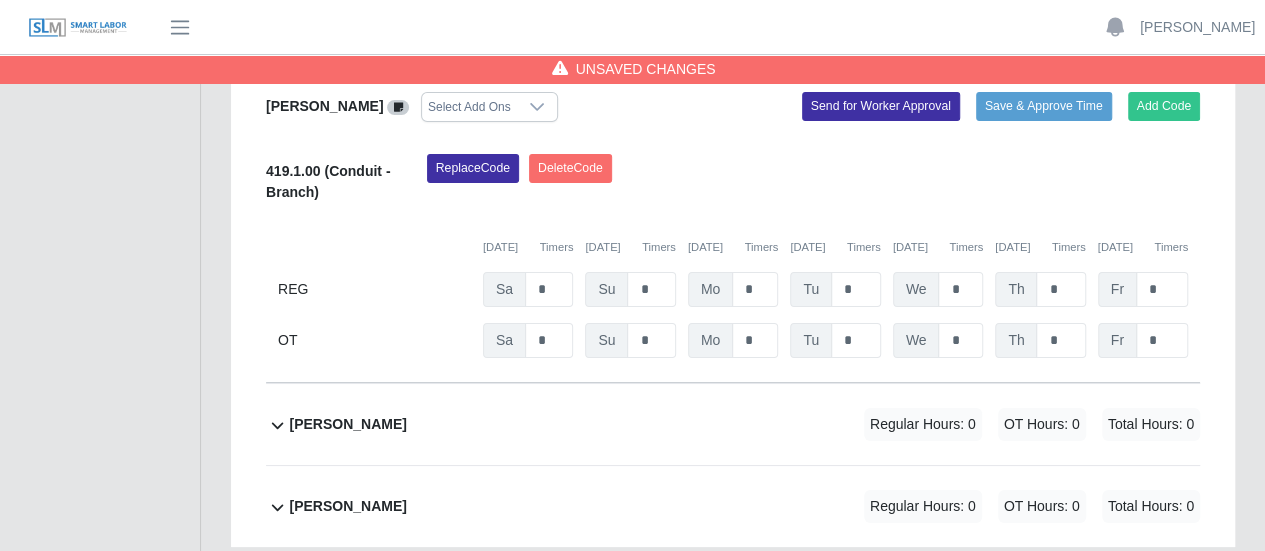 click 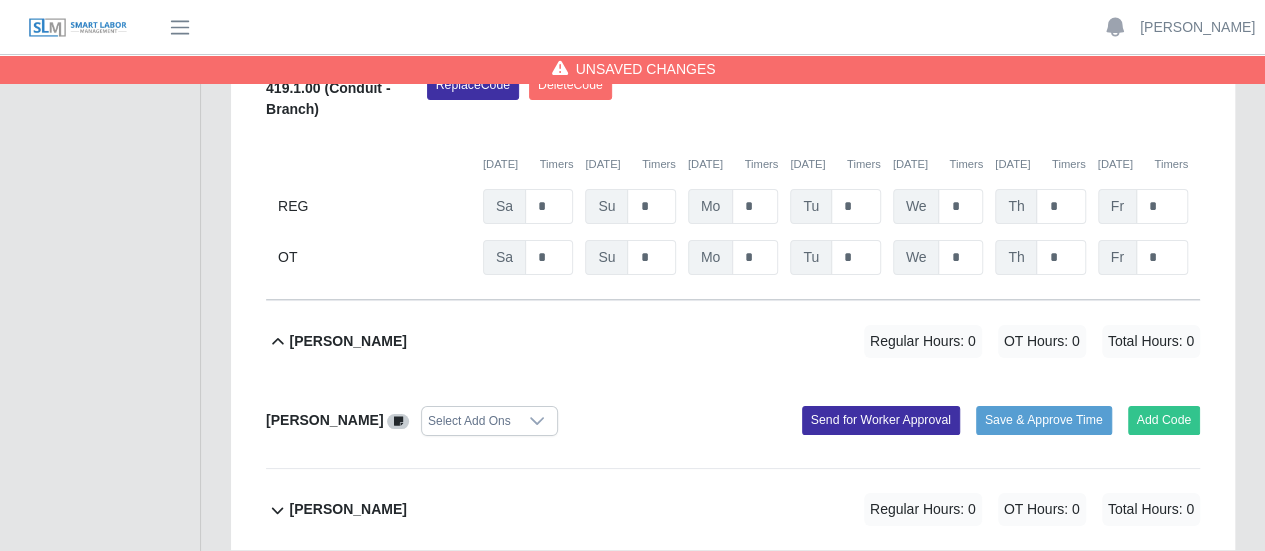 scroll, scrollTop: 3714, scrollLeft: 0, axis: vertical 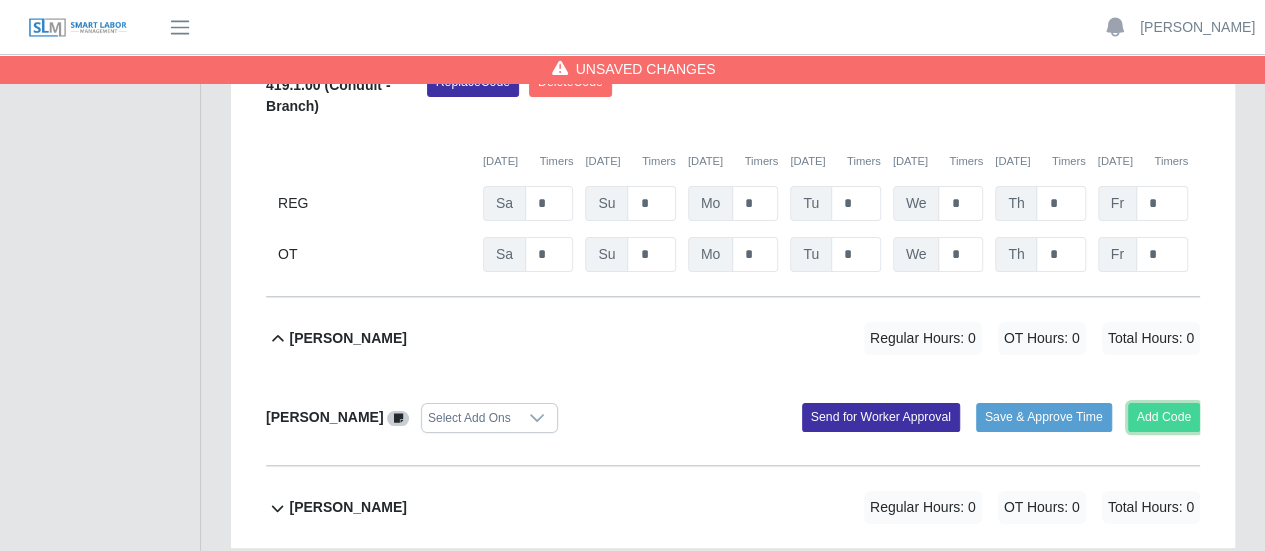 click on "Add Code" 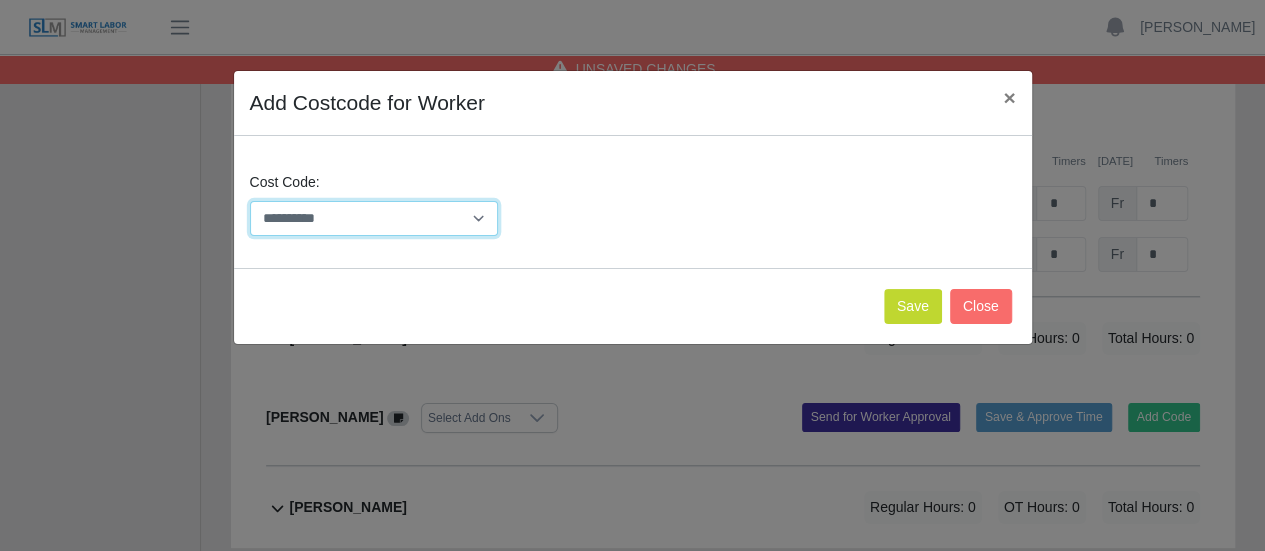 click on "**********" at bounding box center (374, 218) 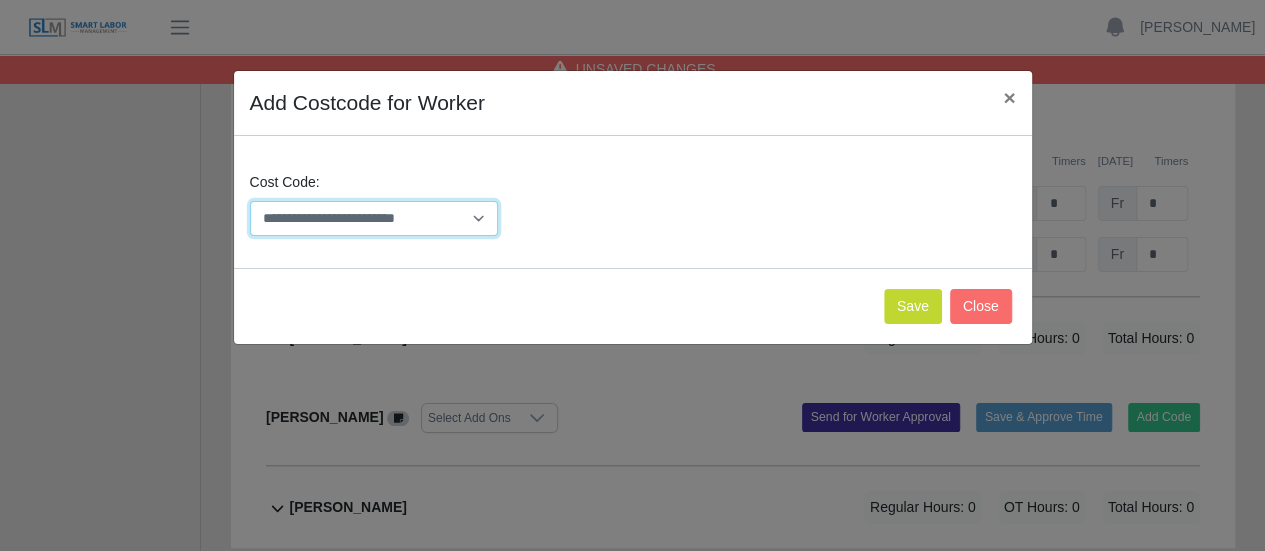 click on "**********" at bounding box center [374, 218] 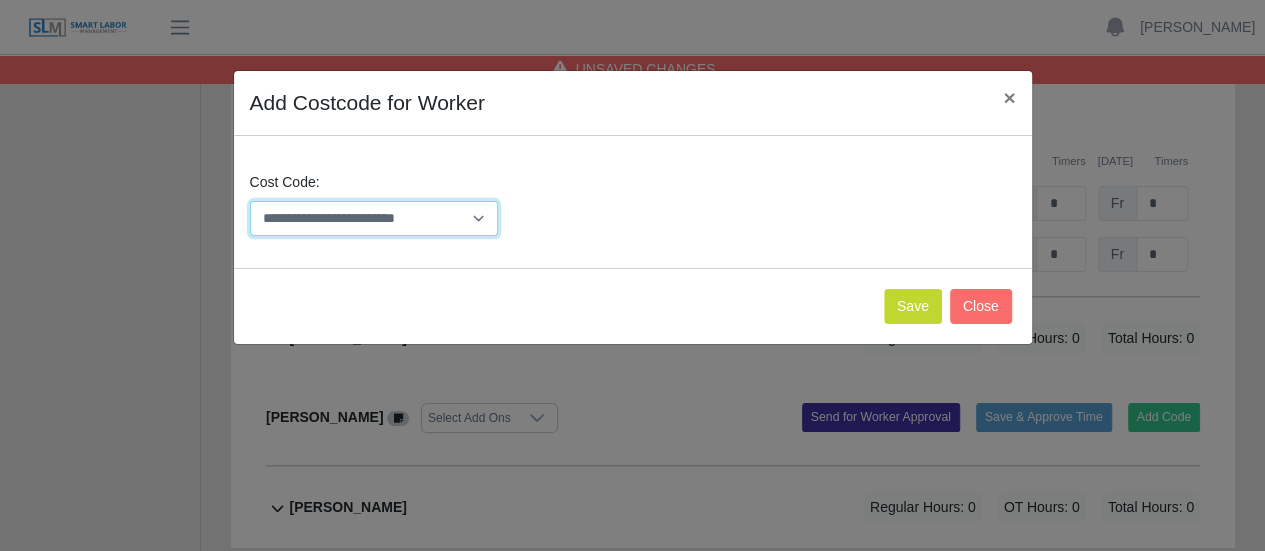 click on "**********" at bounding box center [374, 218] 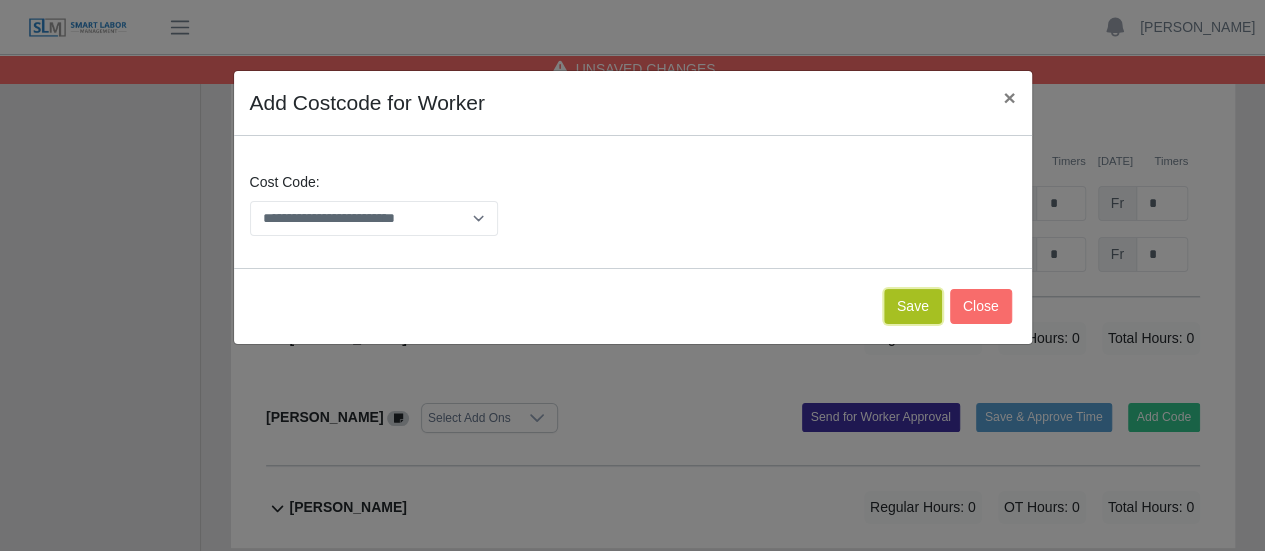 click on "Save" 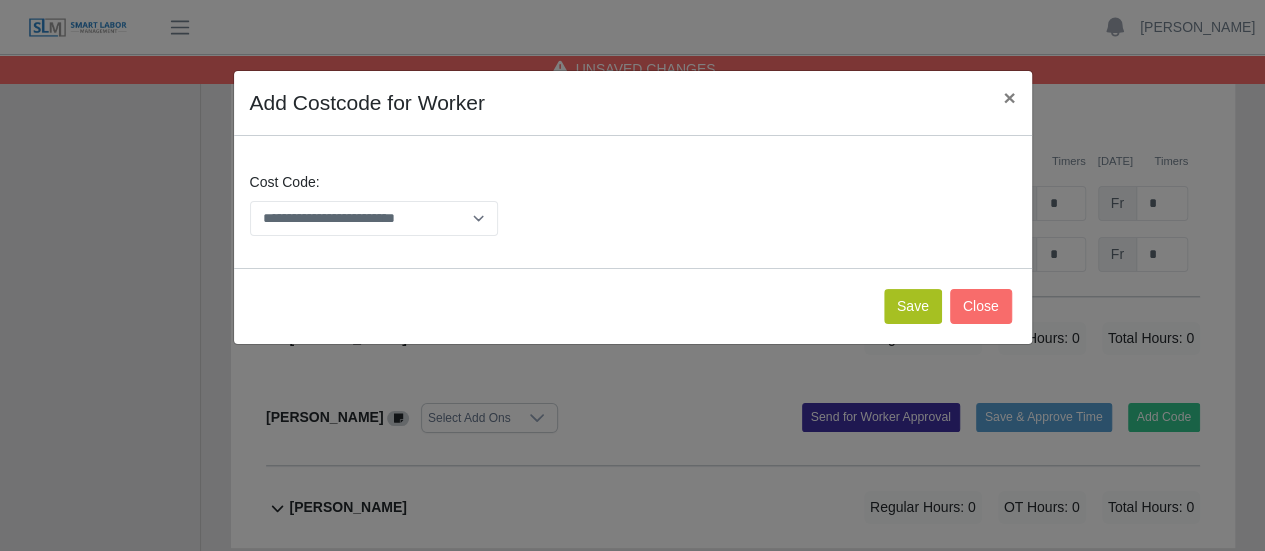 scroll, scrollTop: 3962, scrollLeft: 0, axis: vertical 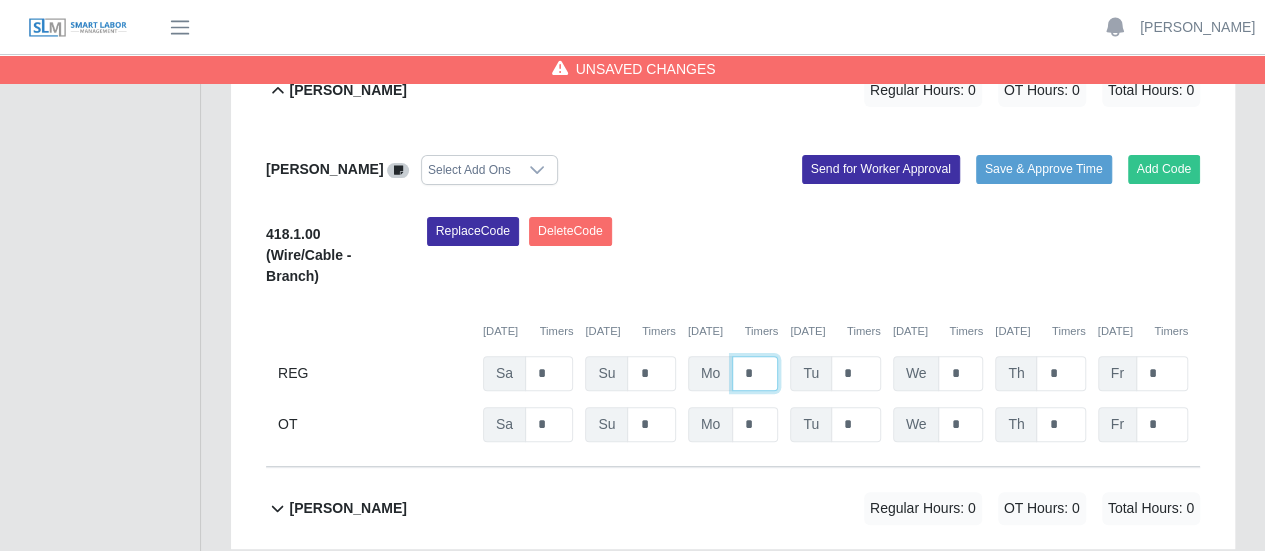 click on "*" at bounding box center [755, -2955] 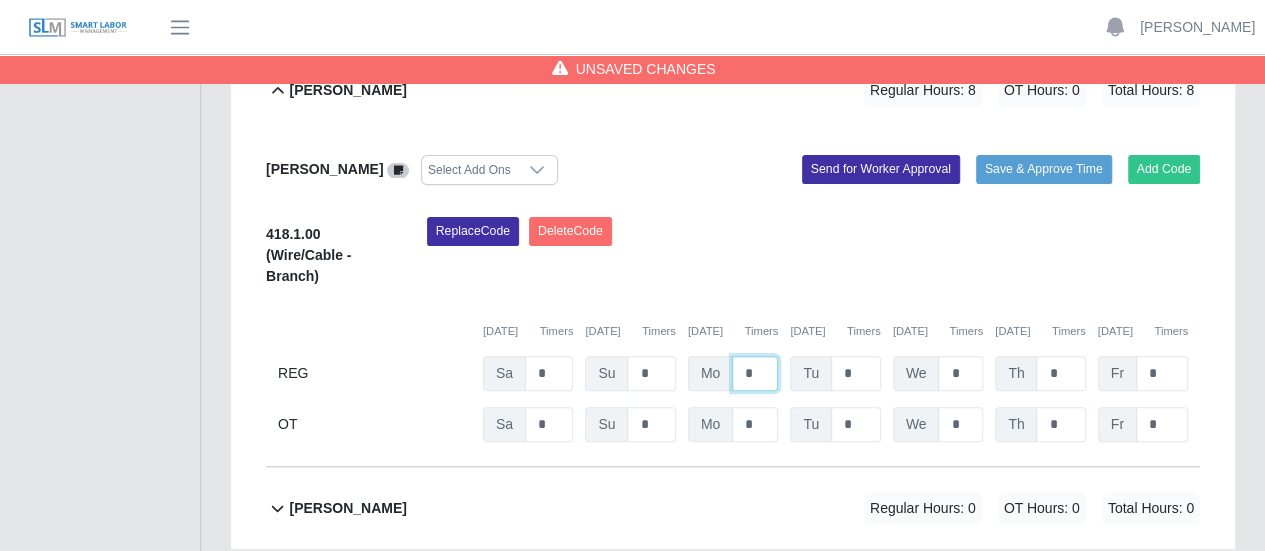type on "*" 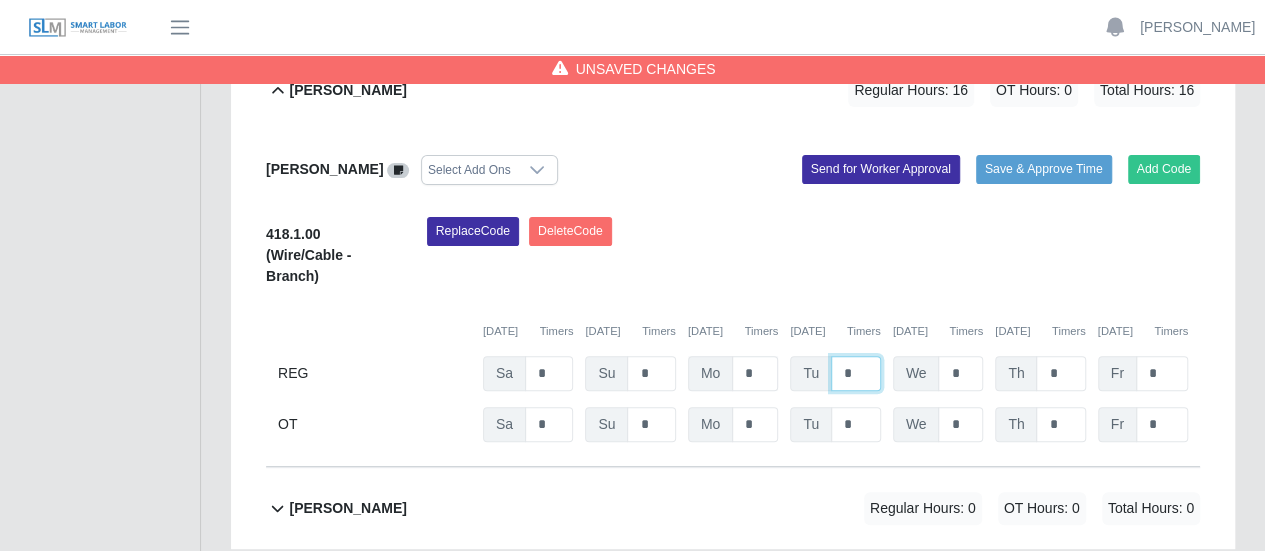 type on "*" 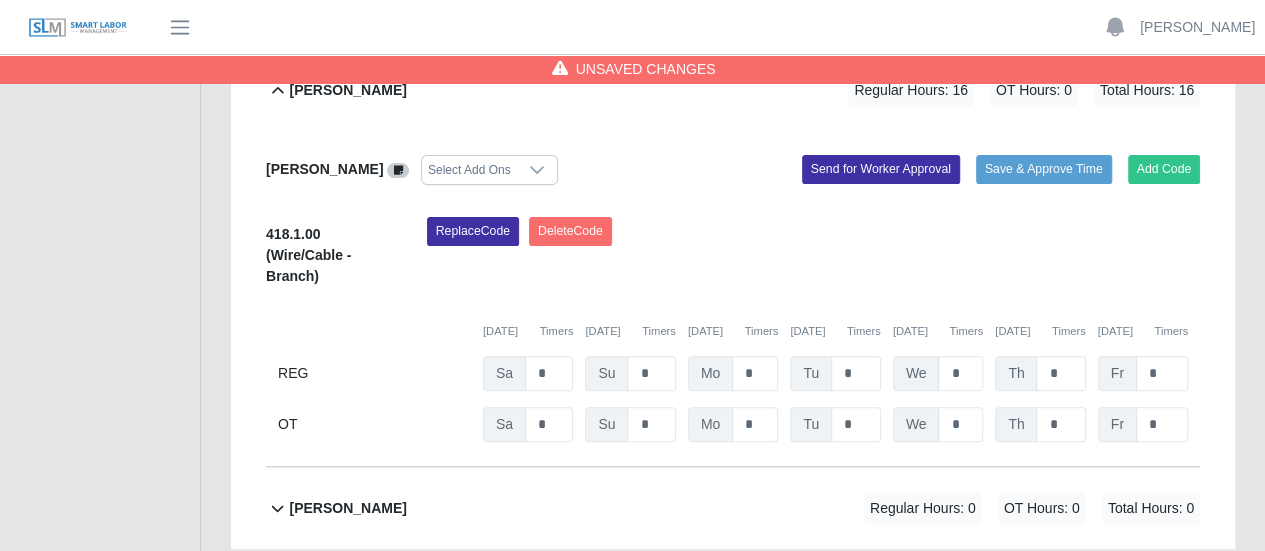 click 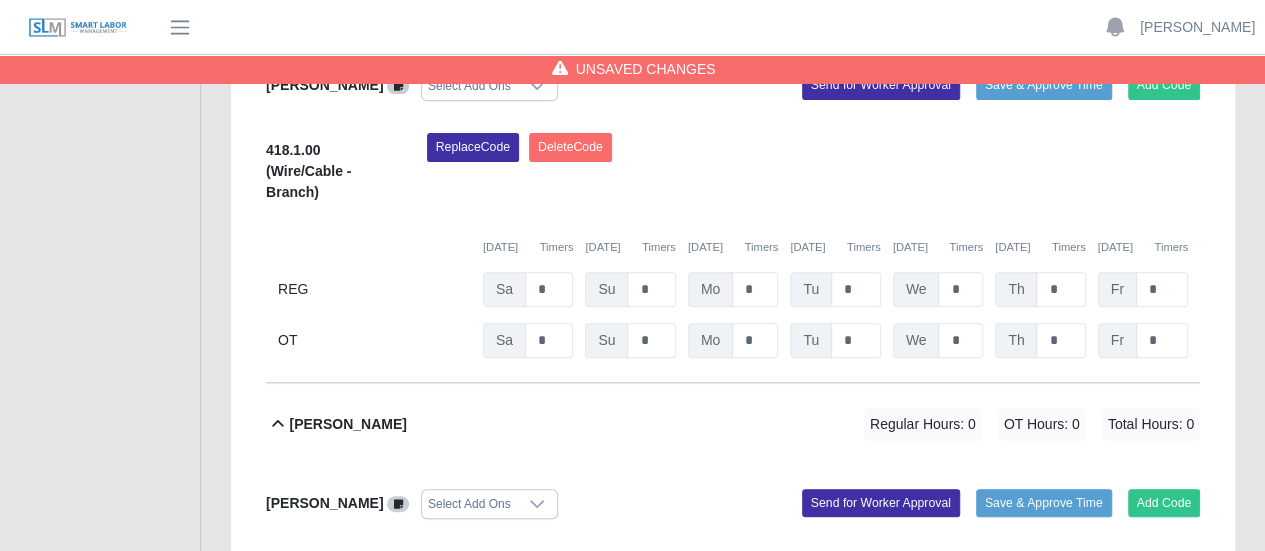 scroll, scrollTop: 4048, scrollLeft: 0, axis: vertical 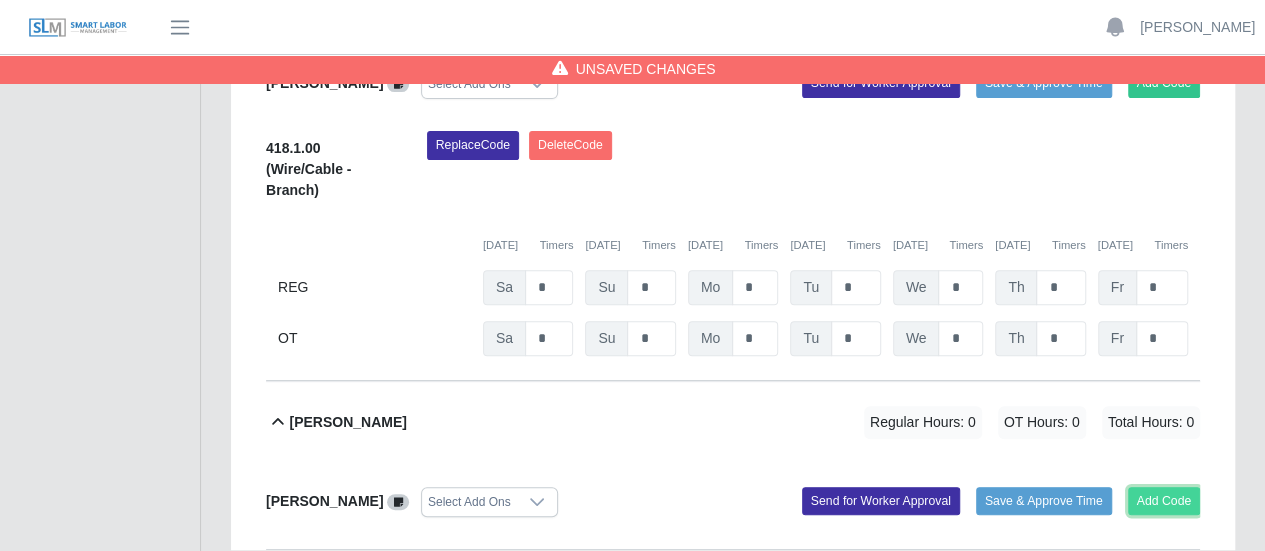click on "Add Code" 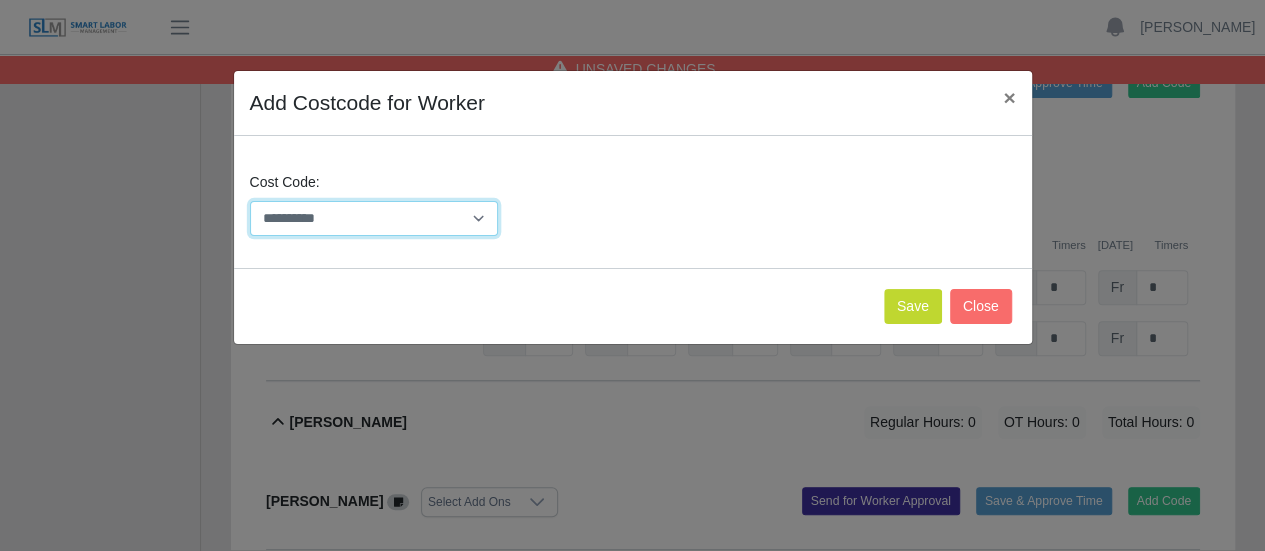 click on "**********" at bounding box center [374, 218] 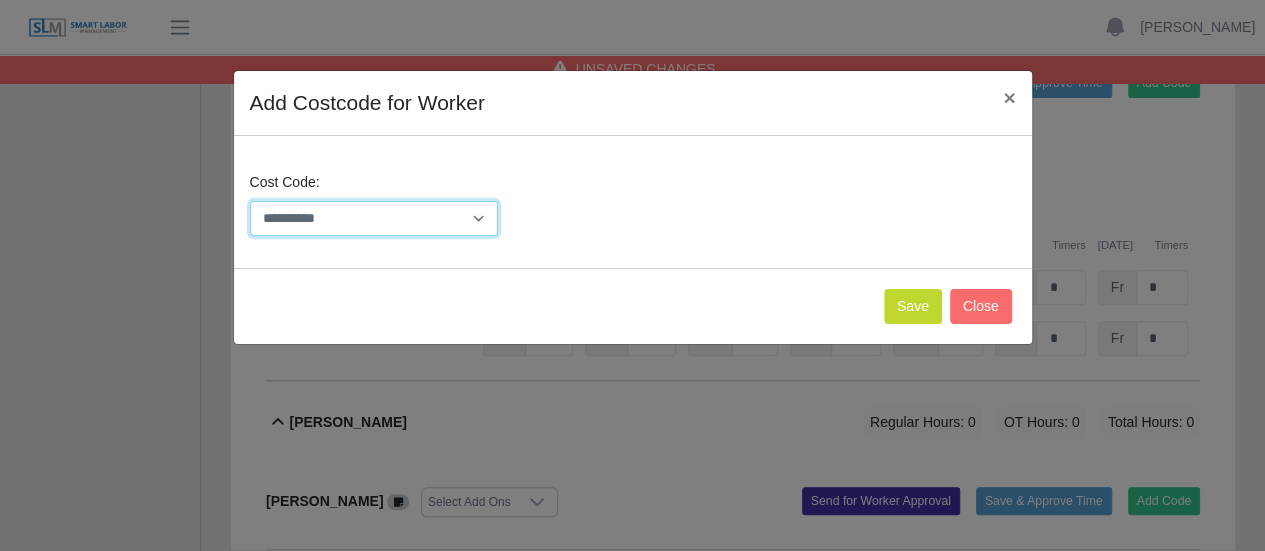 select on "**********" 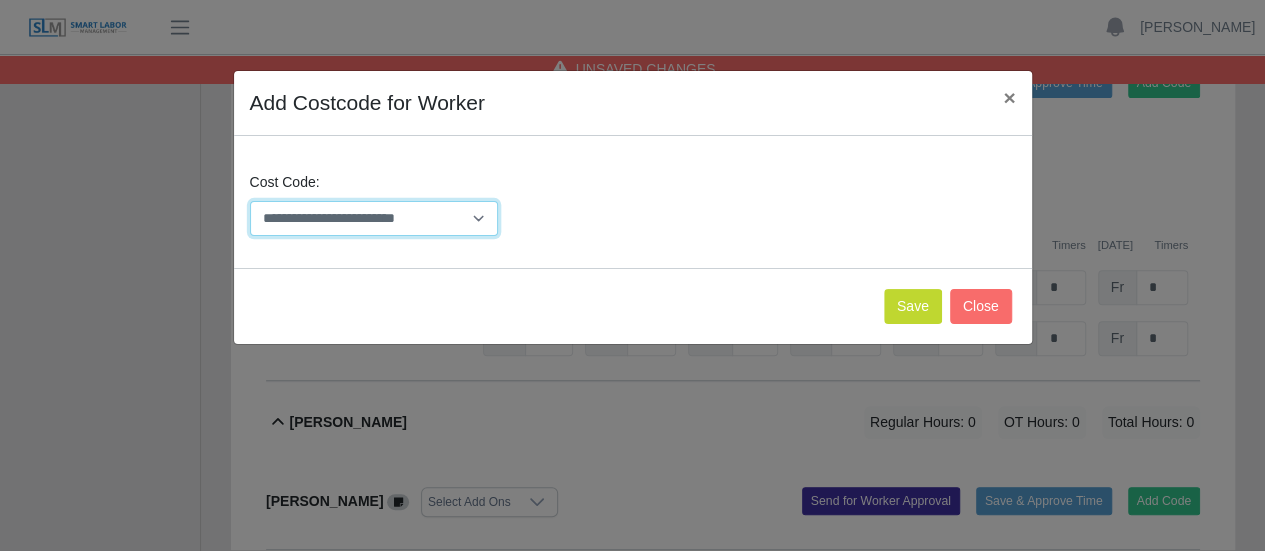 click on "**********" at bounding box center (374, 218) 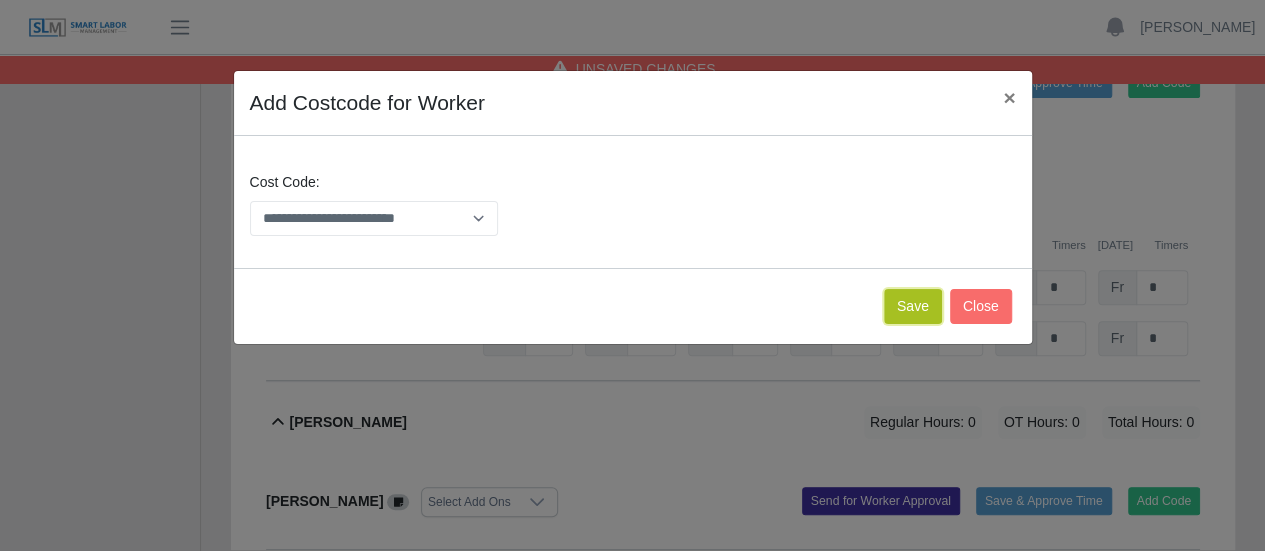 click on "Save" 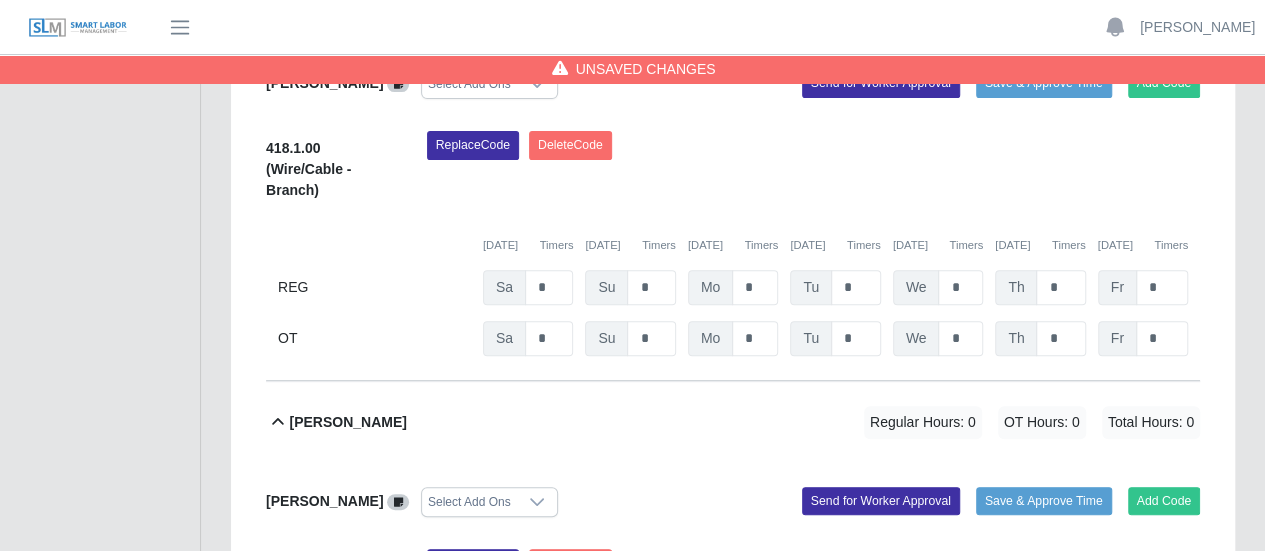 scroll, scrollTop: 4276, scrollLeft: 0, axis: vertical 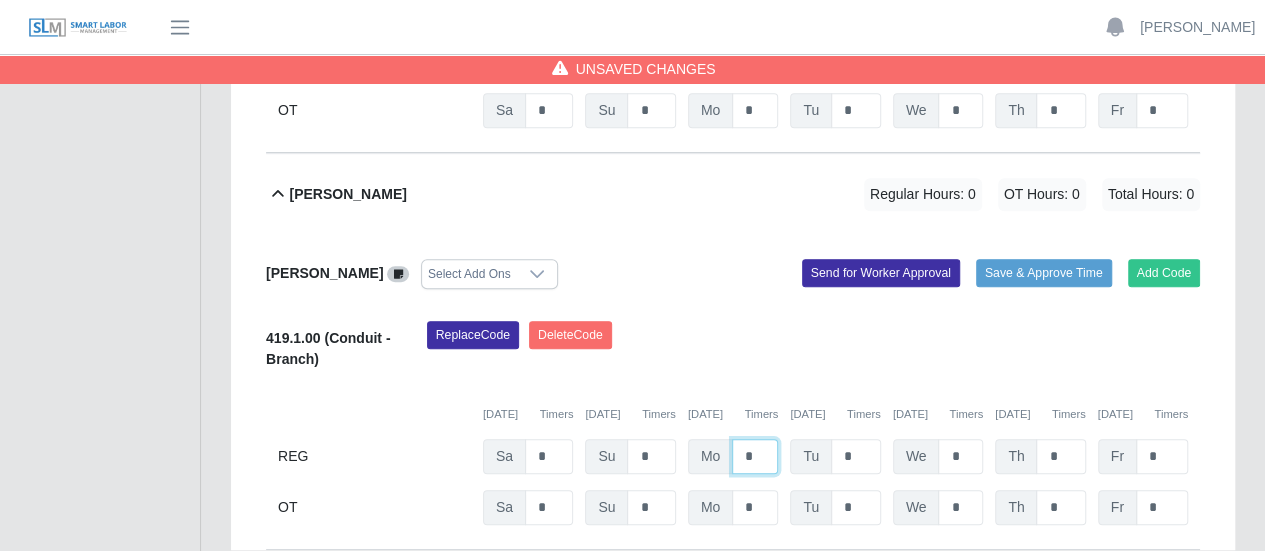 click on "*" at bounding box center (755, -3269) 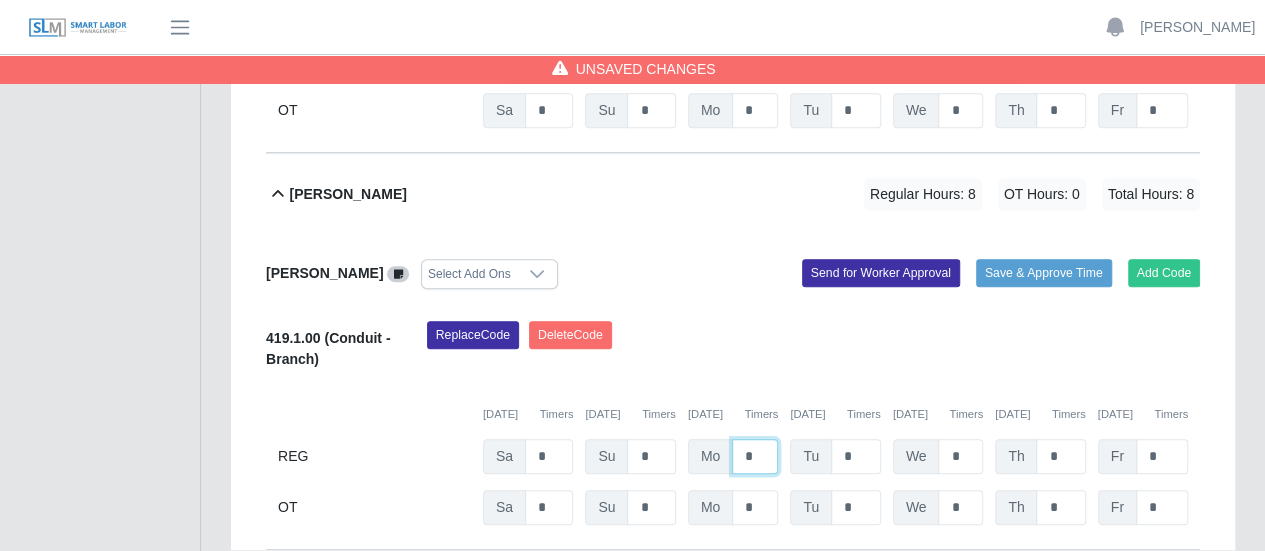 type on "*" 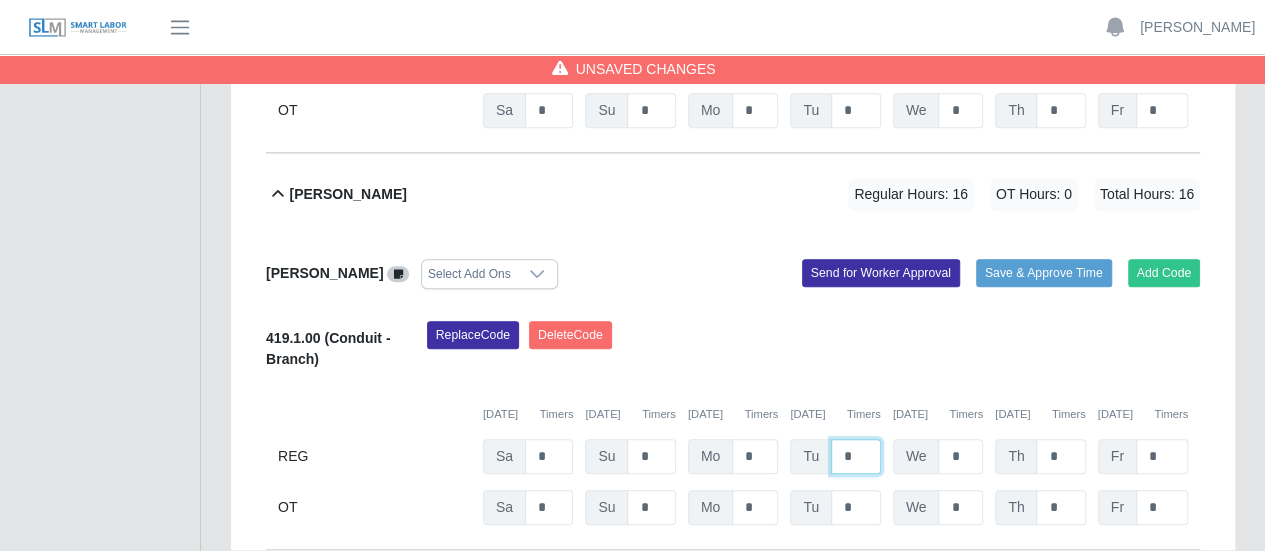 type on "*" 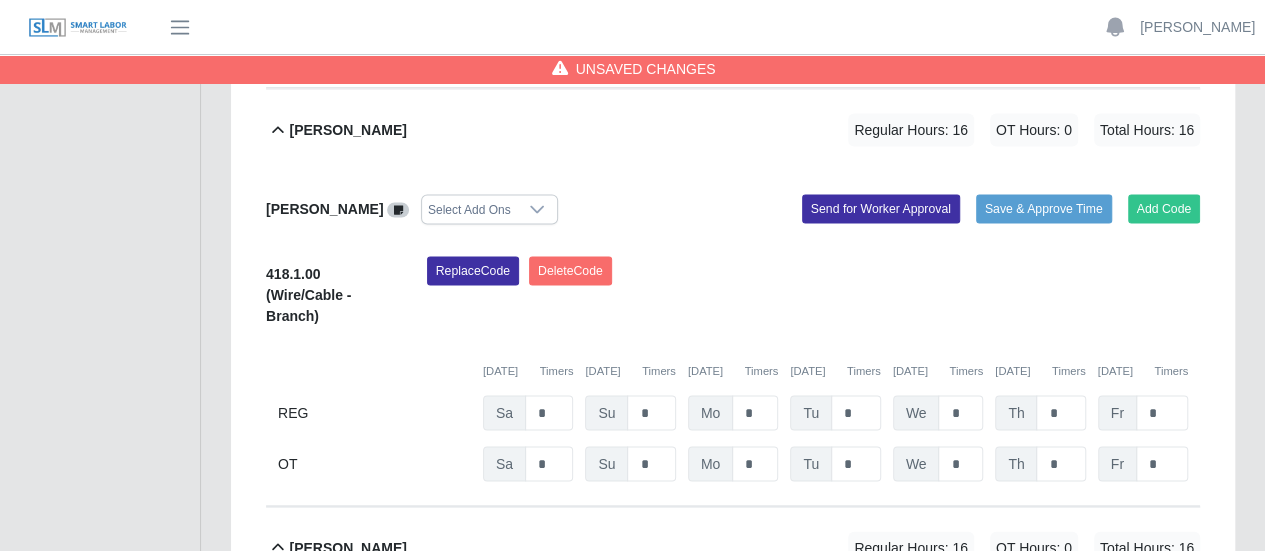 scroll, scrollTop: 1776, scrollLeft: 0, axis: vertical 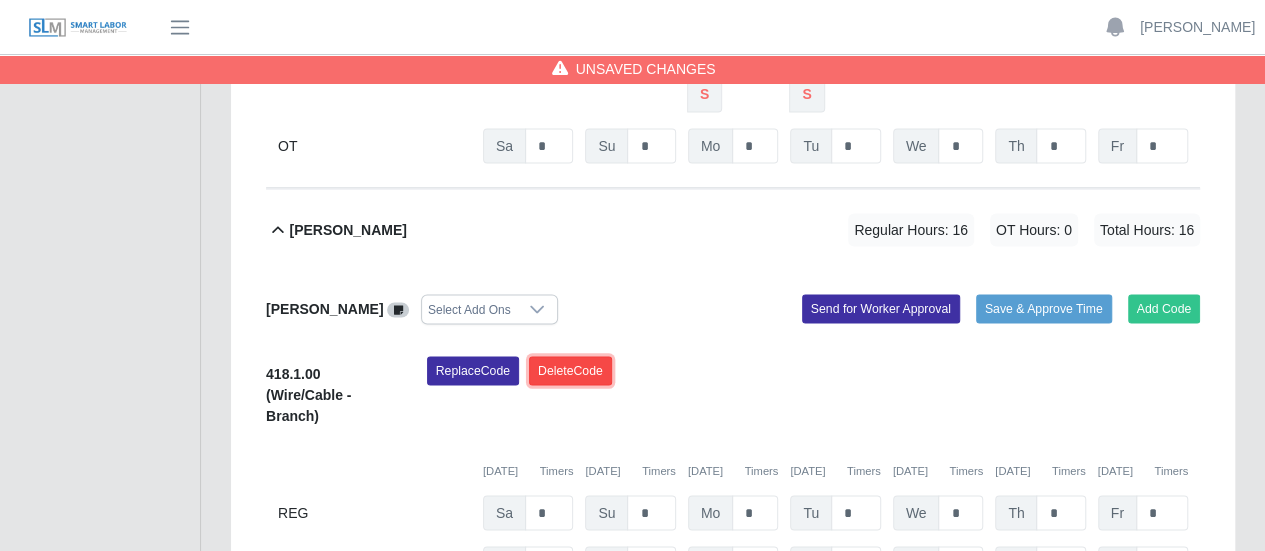 drag, startPoint x: 602, startPoint y: 315, endPoint x: 722, endPoint y: 82, distance: 262.08588 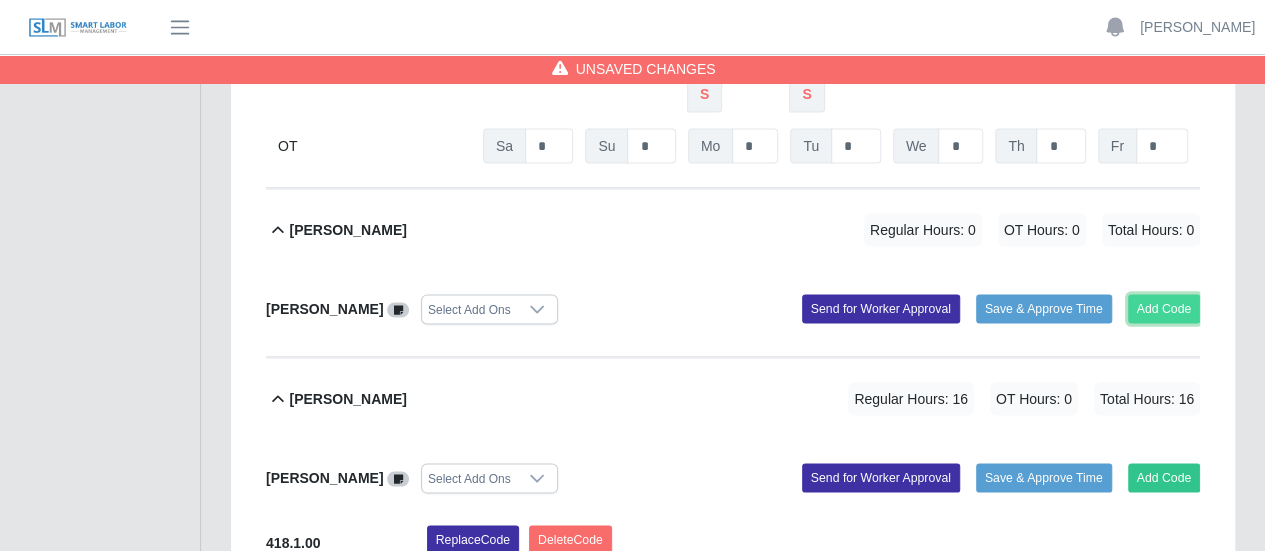 click on "Add Code" 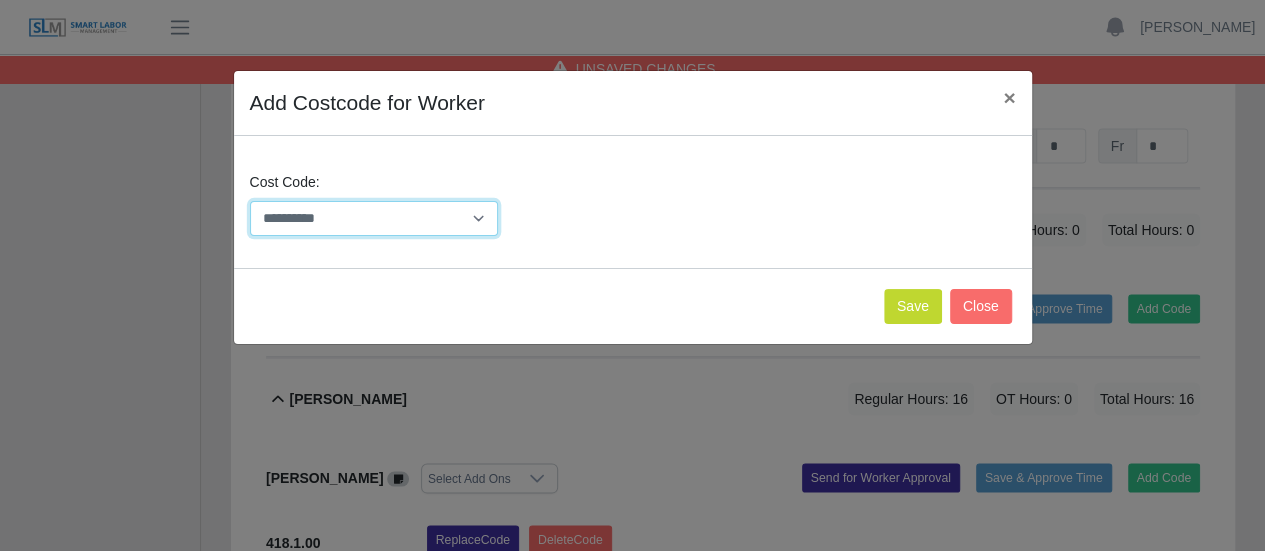 click on "**********" at bounding box center (374, 218) 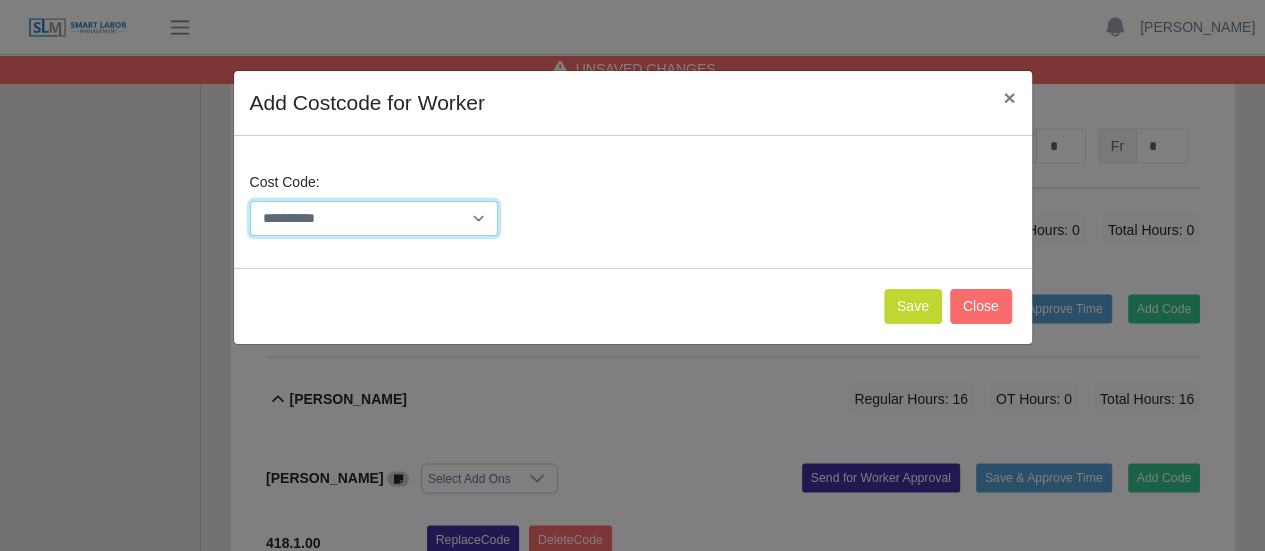 select on "**********" 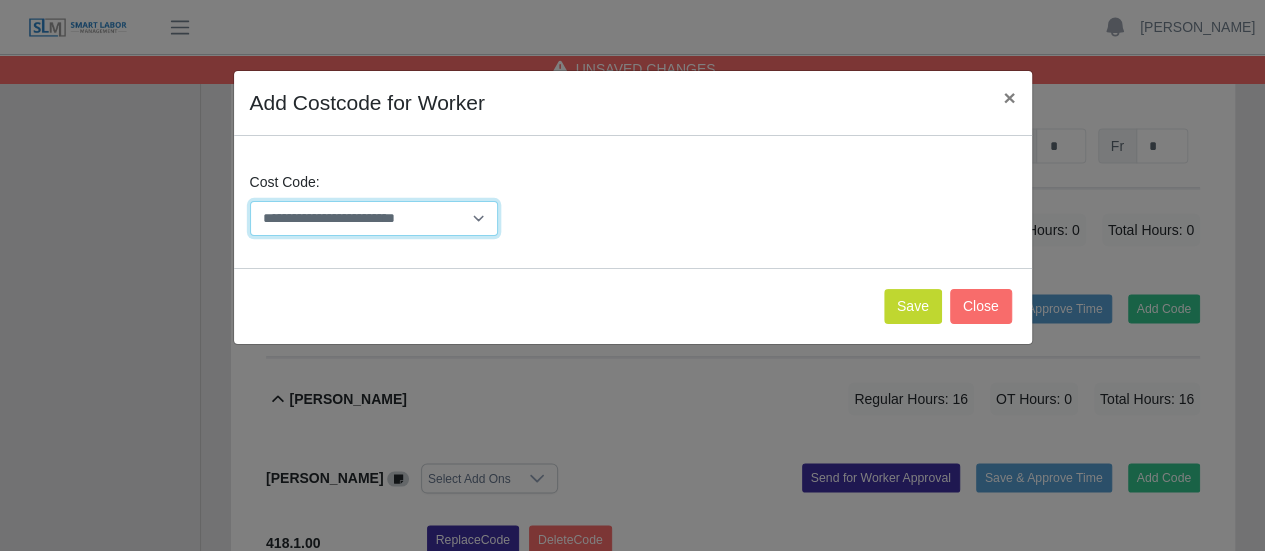 click on "**********" at bounding box center (374, 218) 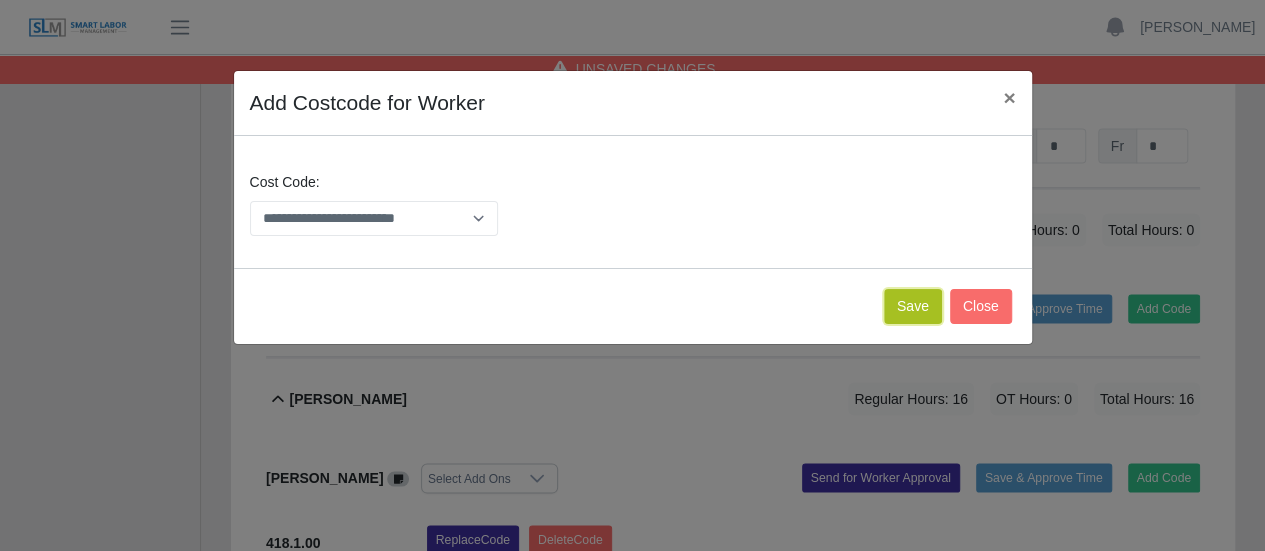 click on "Save" 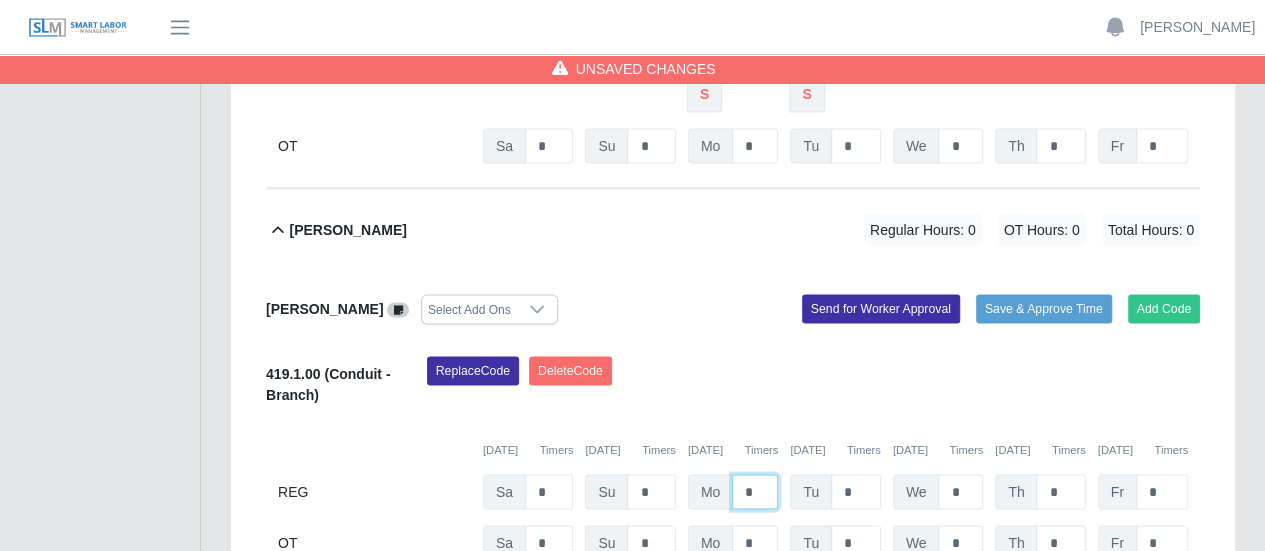 click on "*" at bounding box center [755, -769] 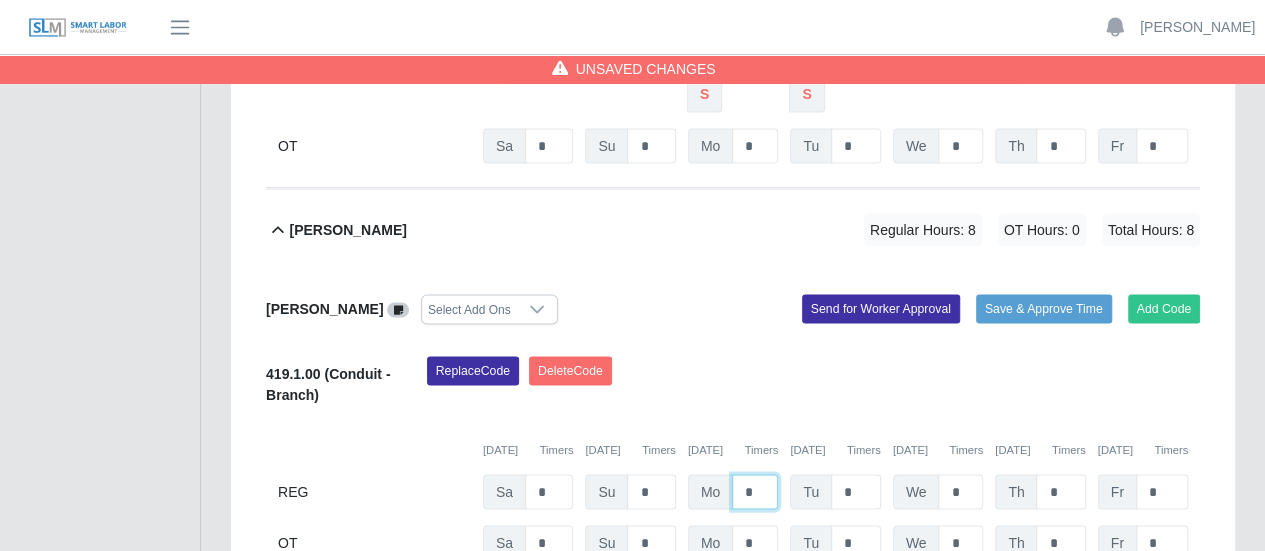 type on "*" 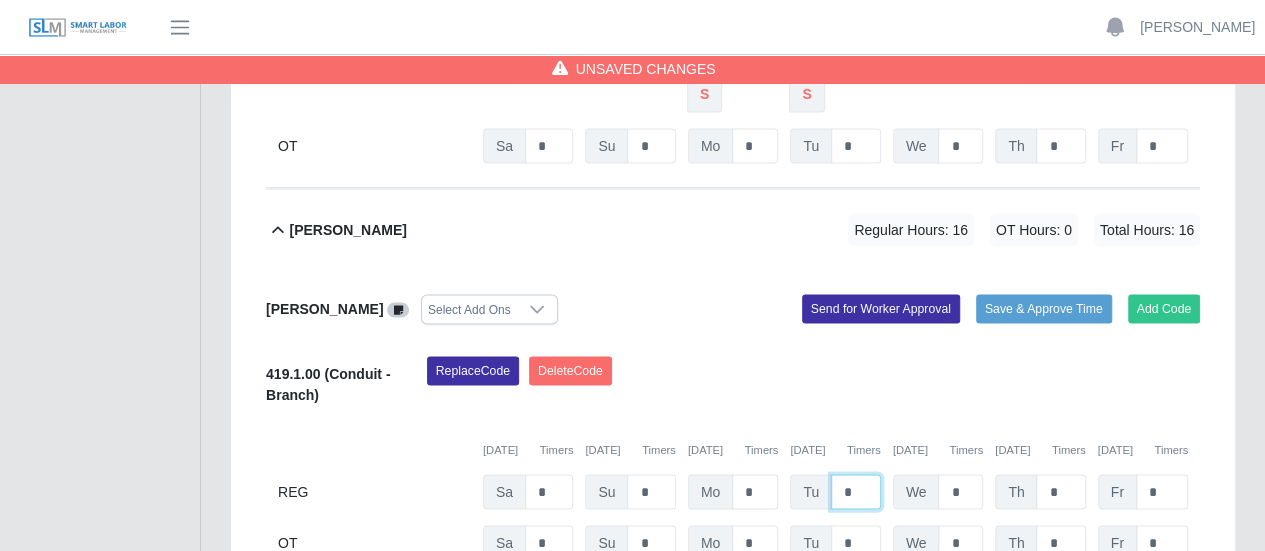 type on "*" 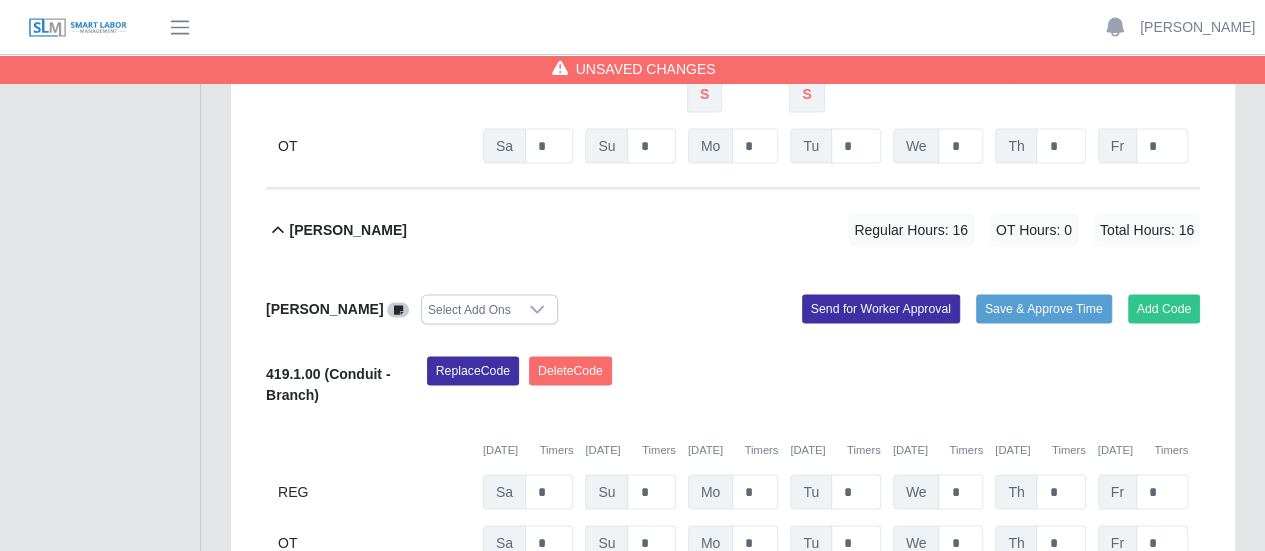 click on "Replace
Code
Delete
Code" at bounding box center (813, 386) 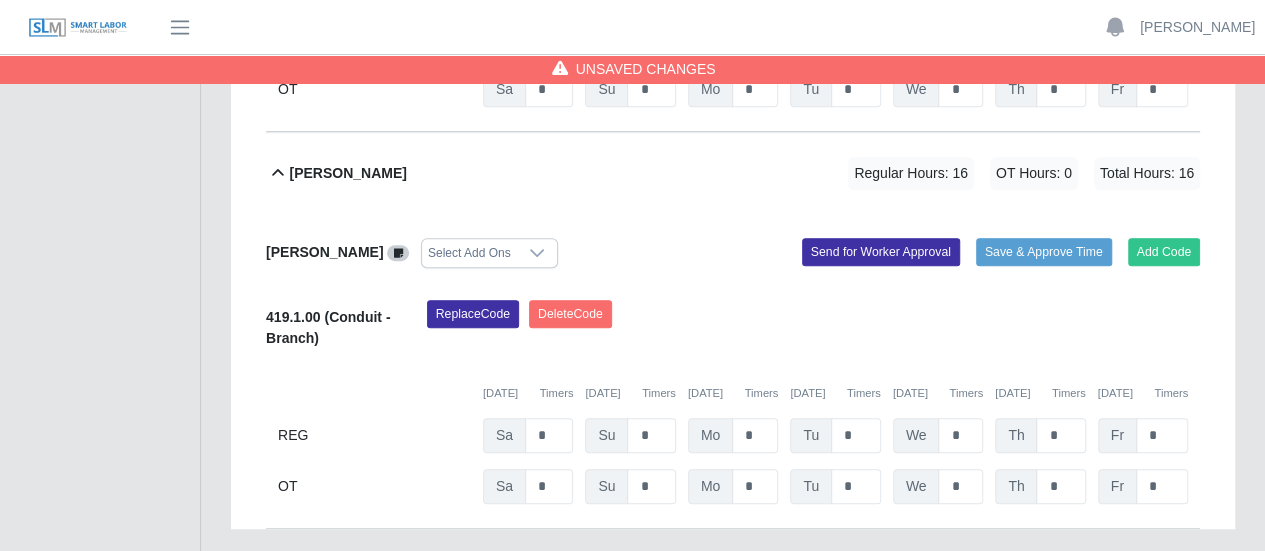 scroll, scrollTop: 4336, scrollLeft: 0, axis: vertical 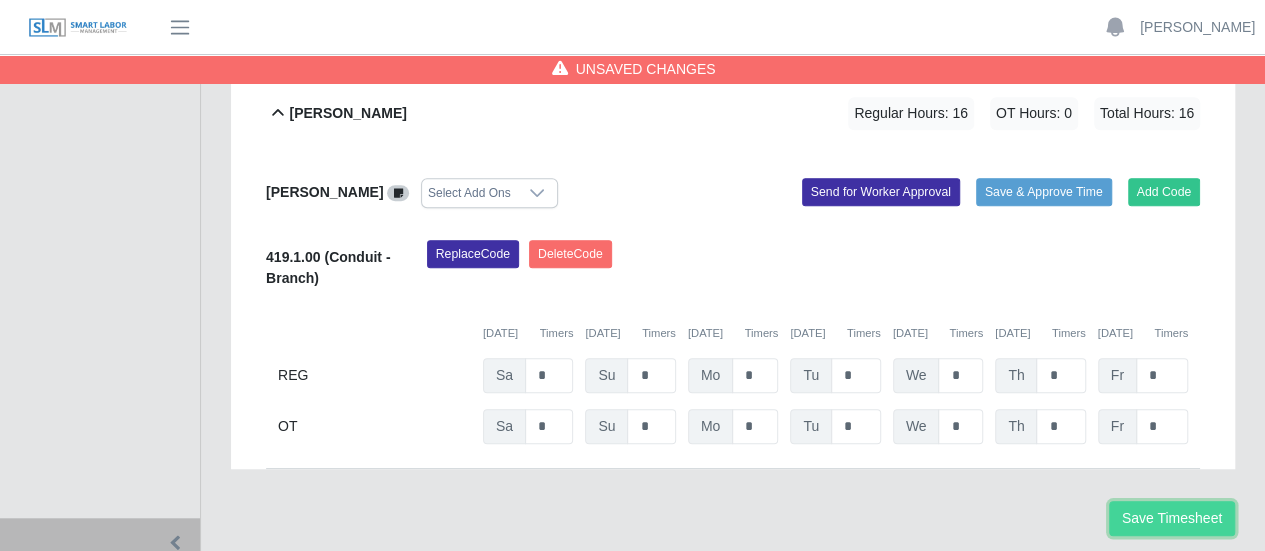 click on "Save
Timesheet" at bounding box center (1172, 518) 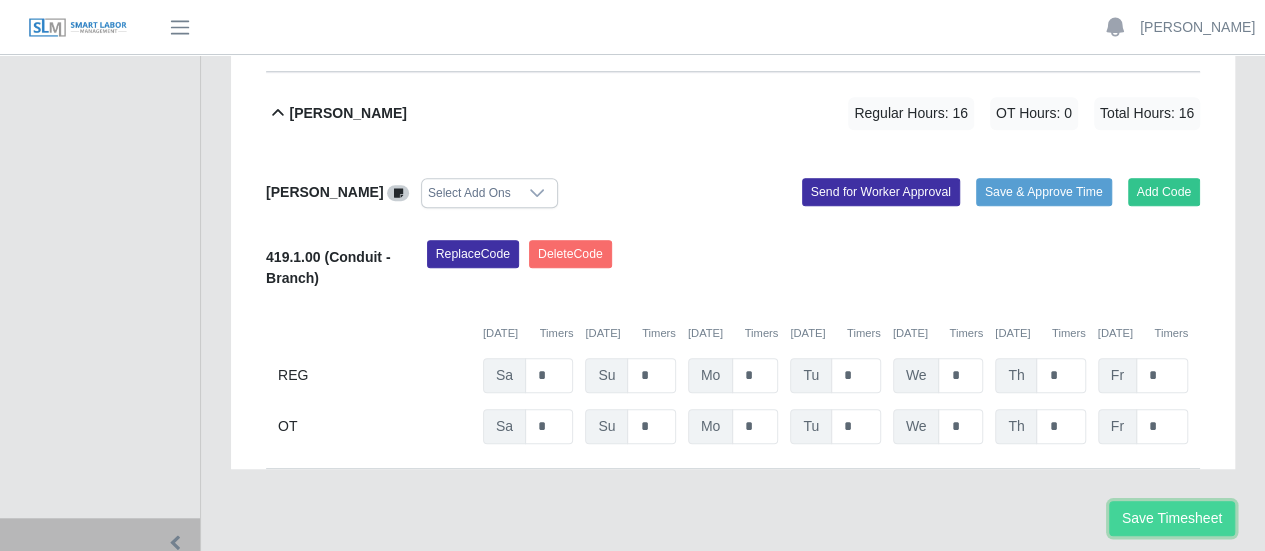 click on "Save
Timesheet" at bounding box center (1172, 518) 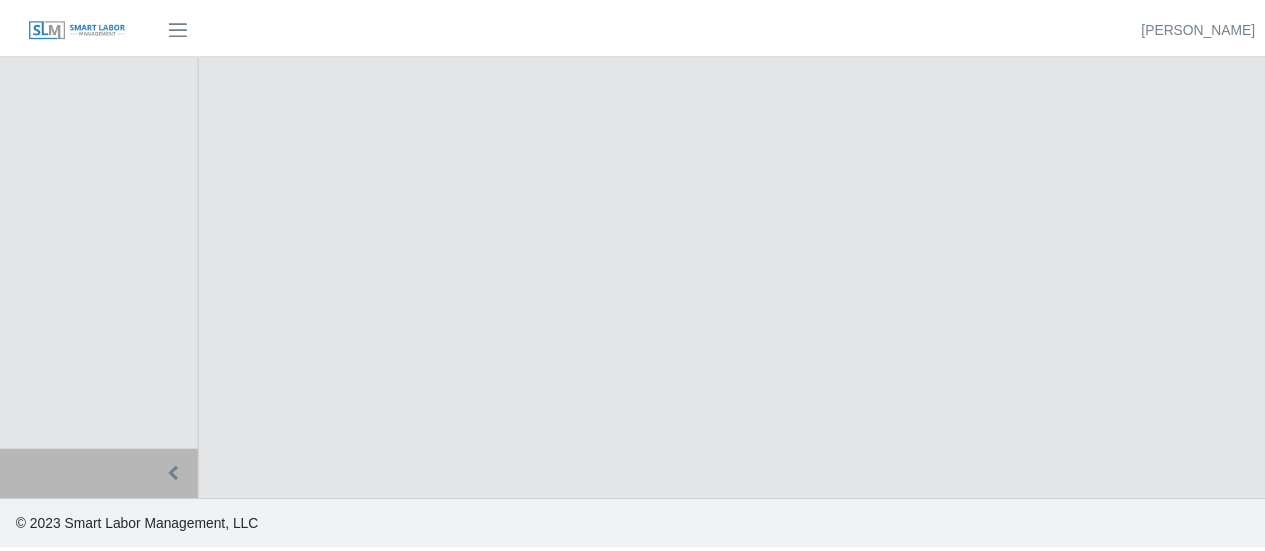 scroll, scrollTop: 0, scrollLeft: 0, axis: both 